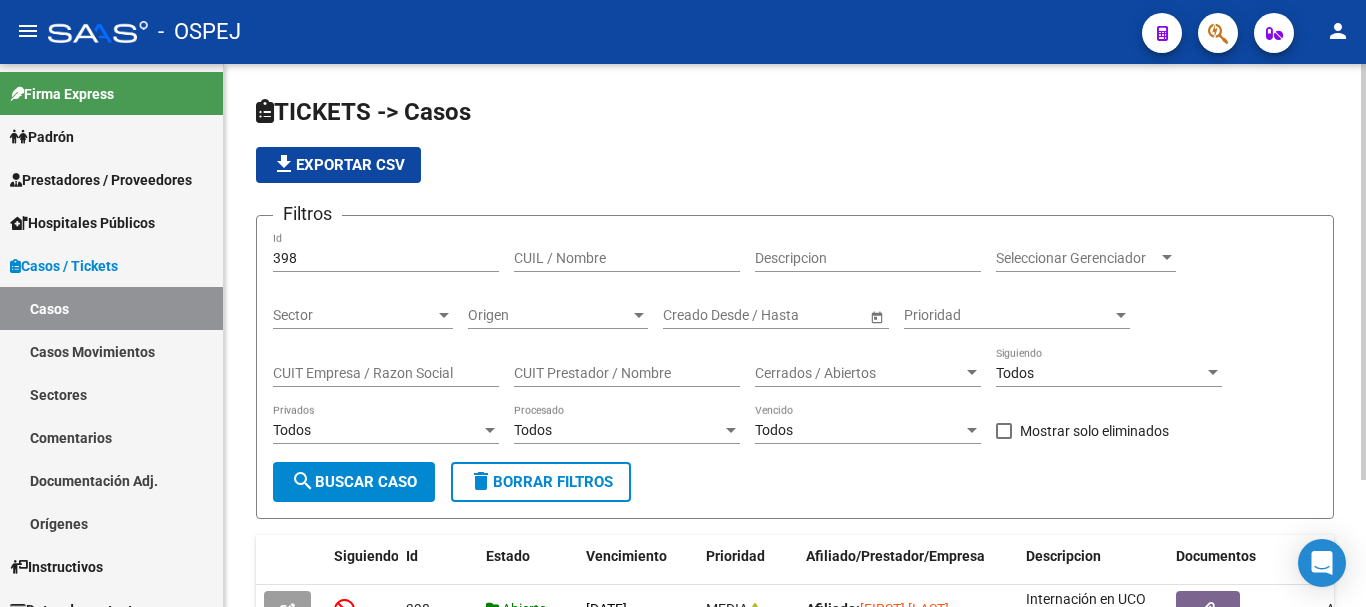 scroll, scrollTop: 0, scrollLeft: 0, axis: both 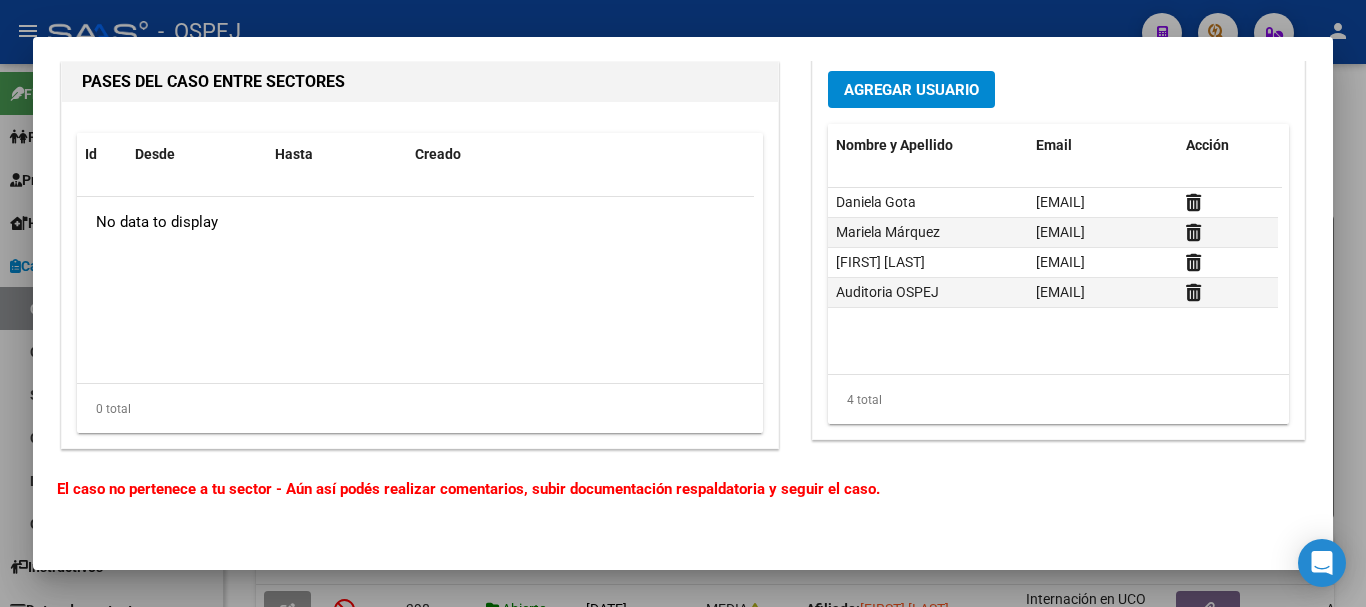click at bounding box center (683, 303) 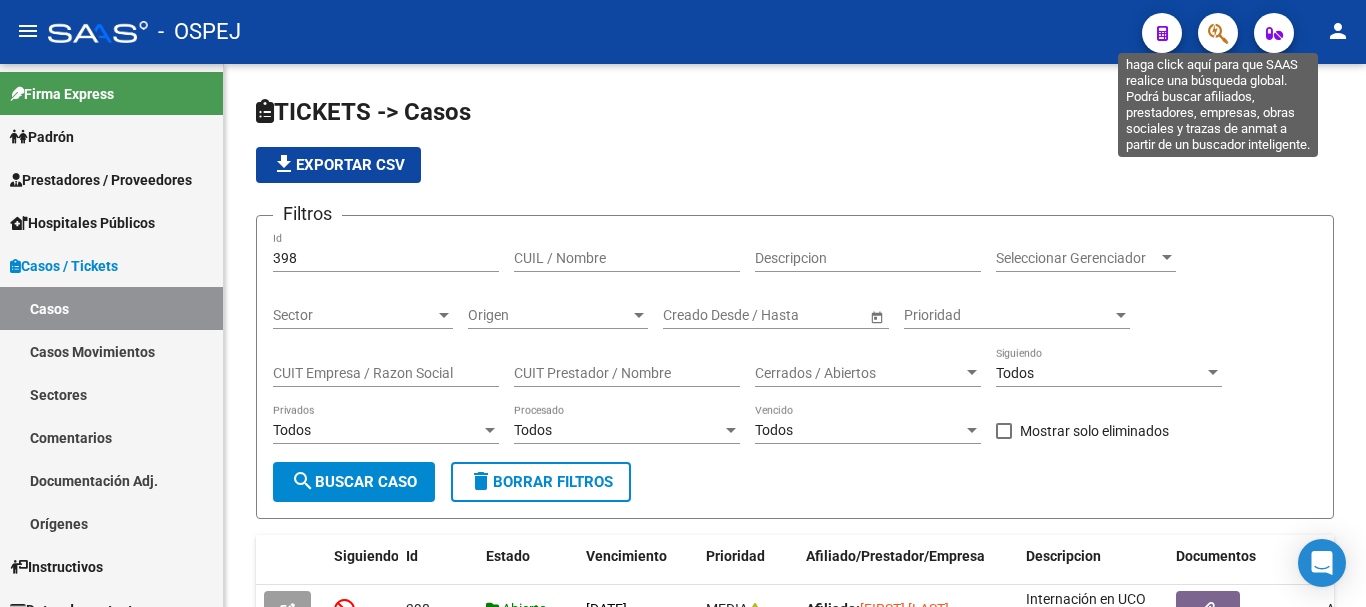 click 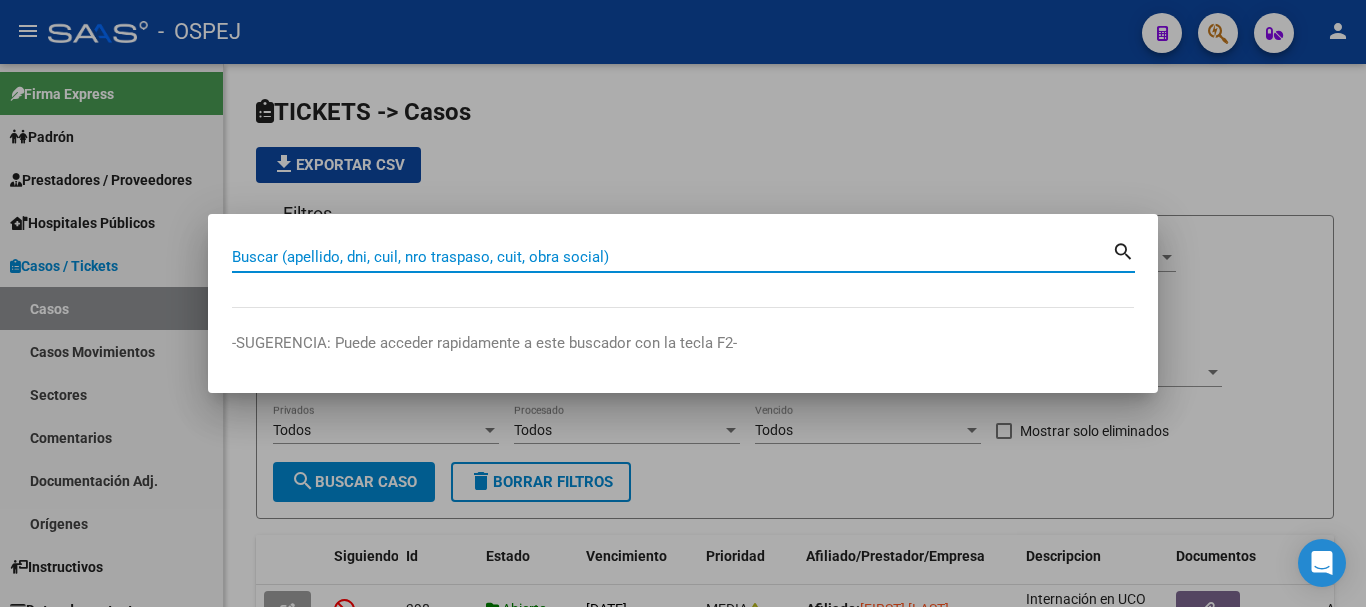 paste on "[NUMBER]" 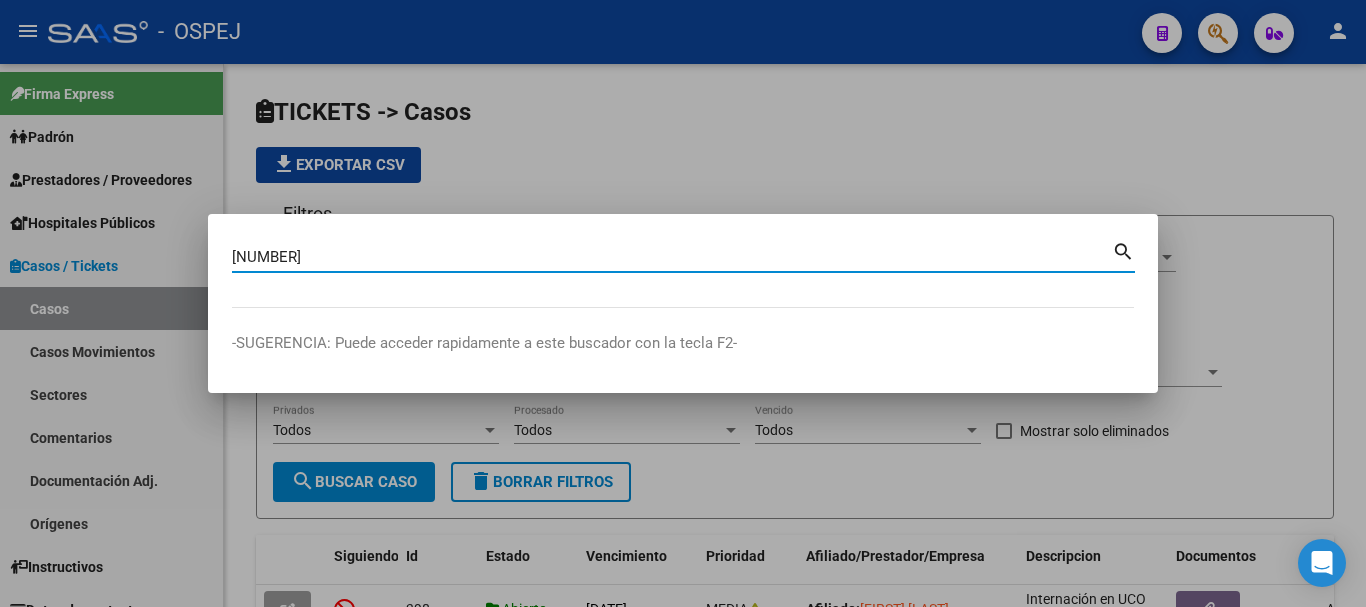 type on "[NUMBER]" 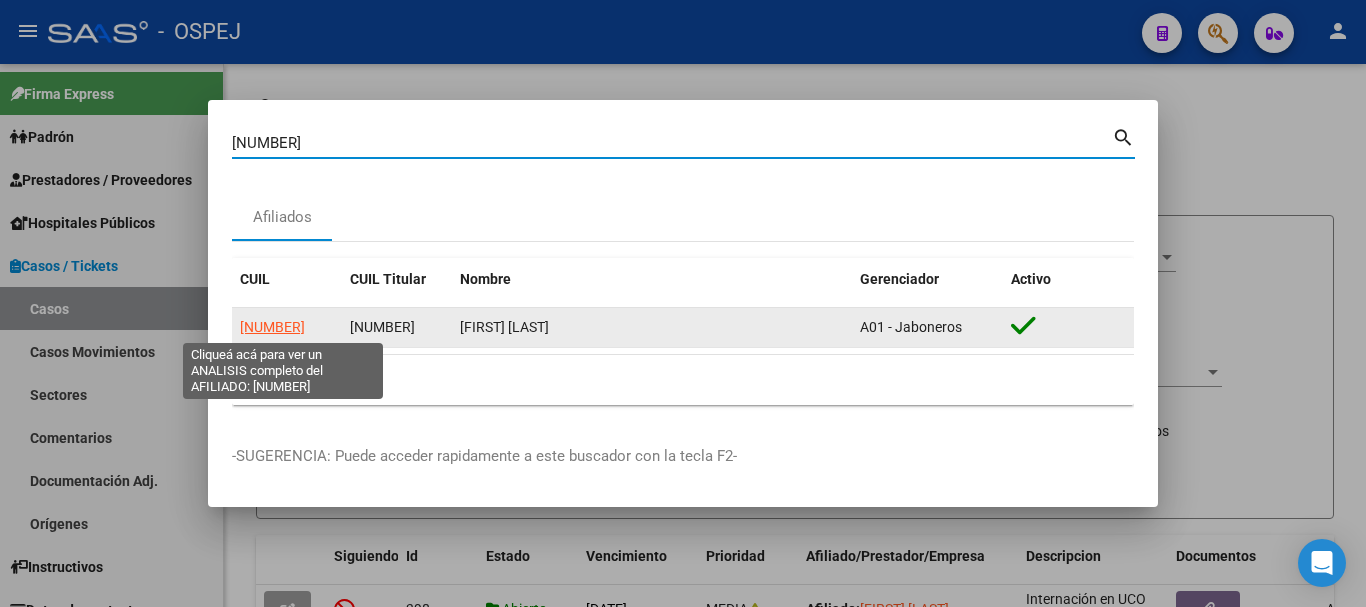click on "[NUMBER]" 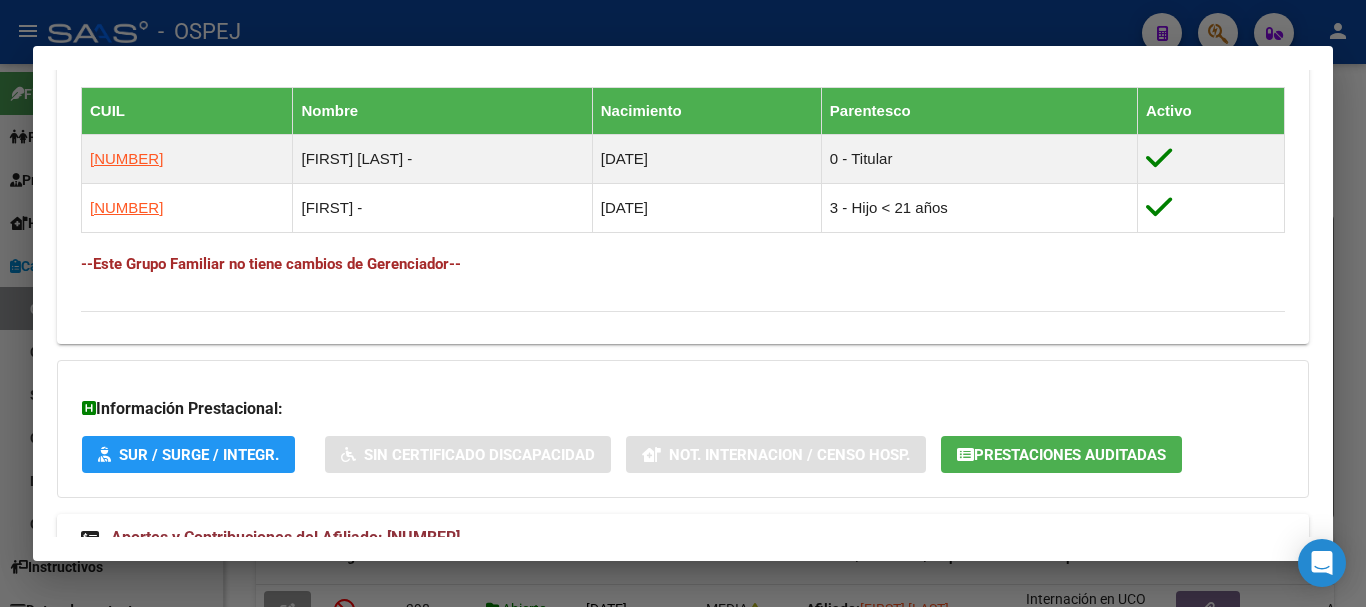 scroll, scrollTop: 1200, scrollLeft: 0, axis: vertical 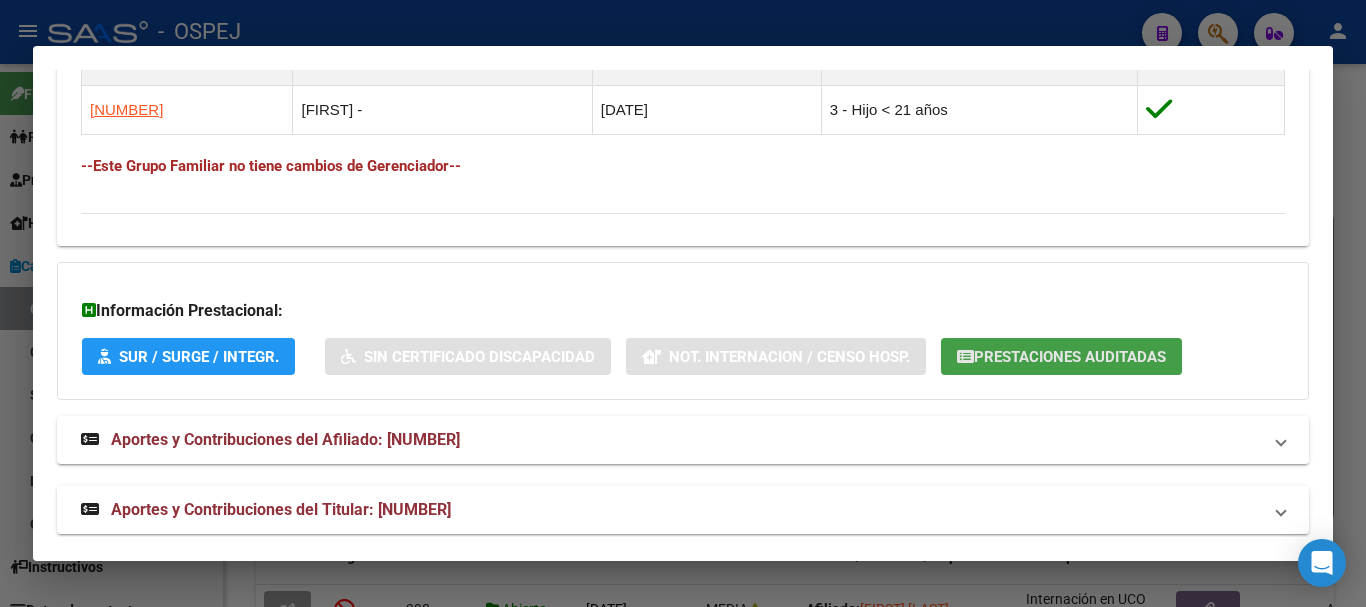click on "Prestaciones Auditadas" 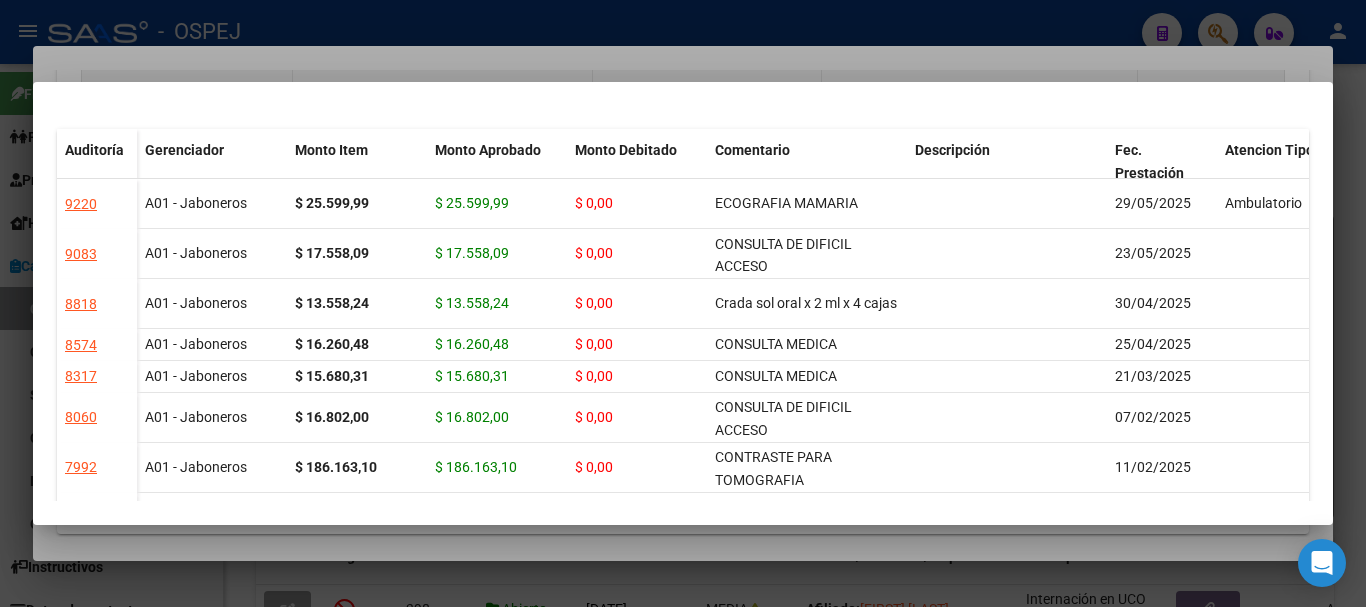 scroll, scrollTop: 0, scrollLeft: 0, axis: both 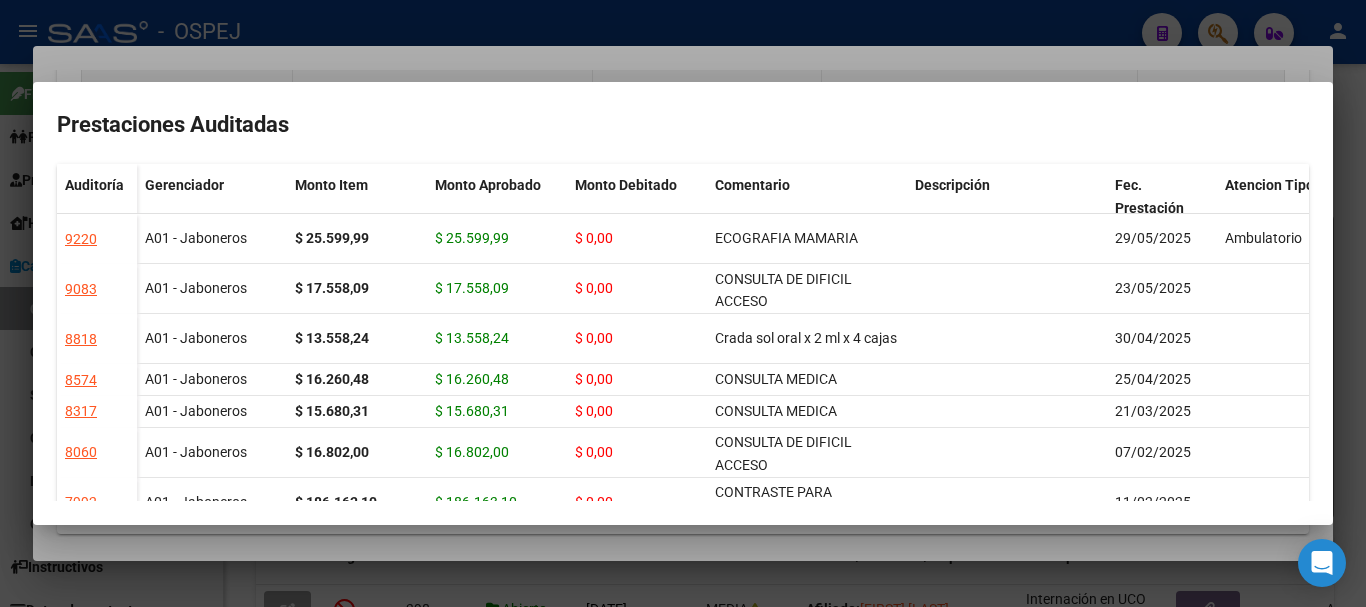 click at bounding box center [683, 303] 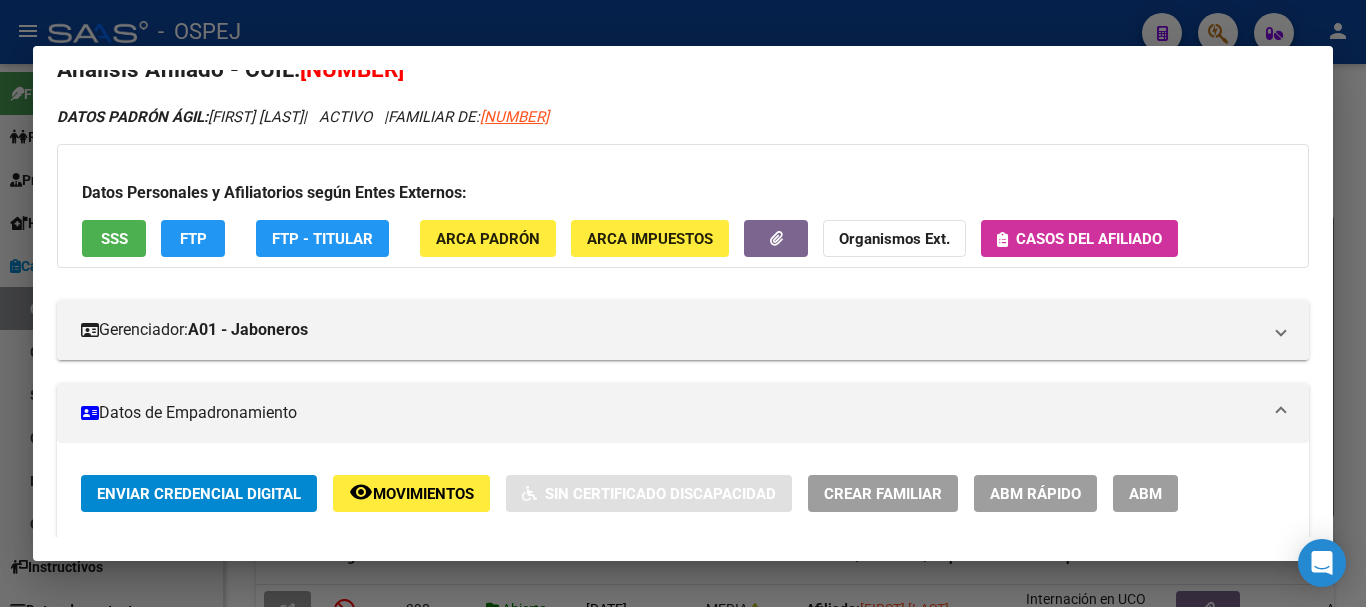 scroll, scrollTop: 0, scrollLeft: 0, axis: both 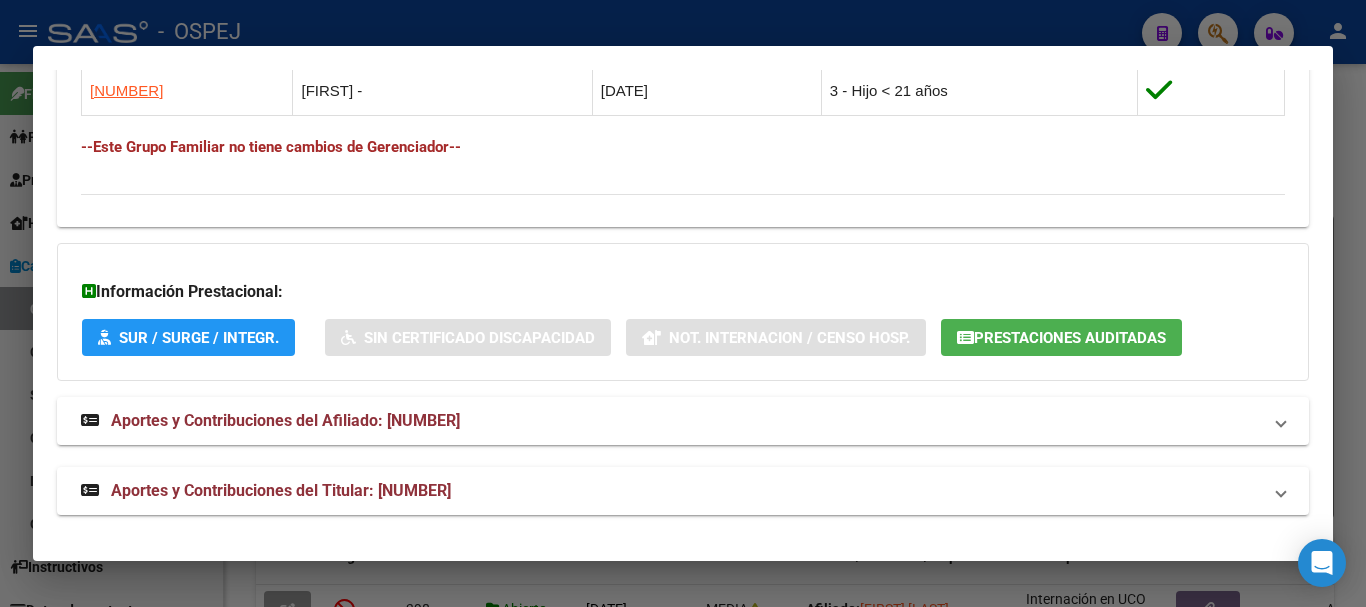 click on "Prestaciones Auditadas" 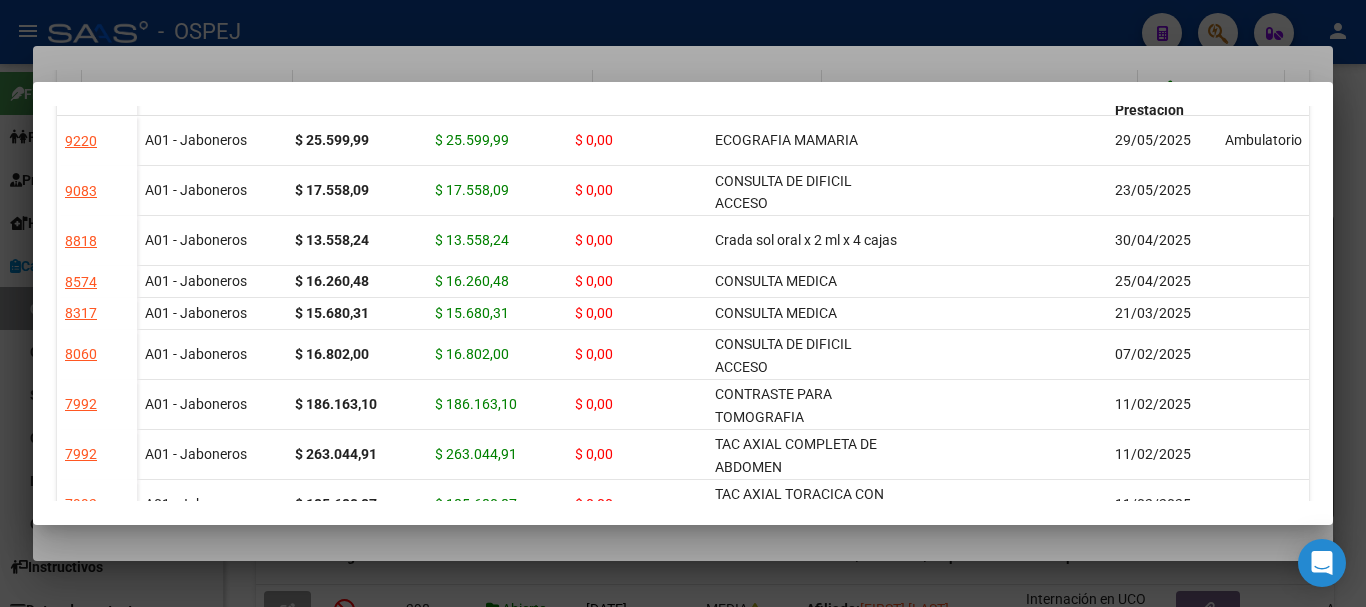 scroll, scrollTop: 0, scrollLeft: 0, axis: both 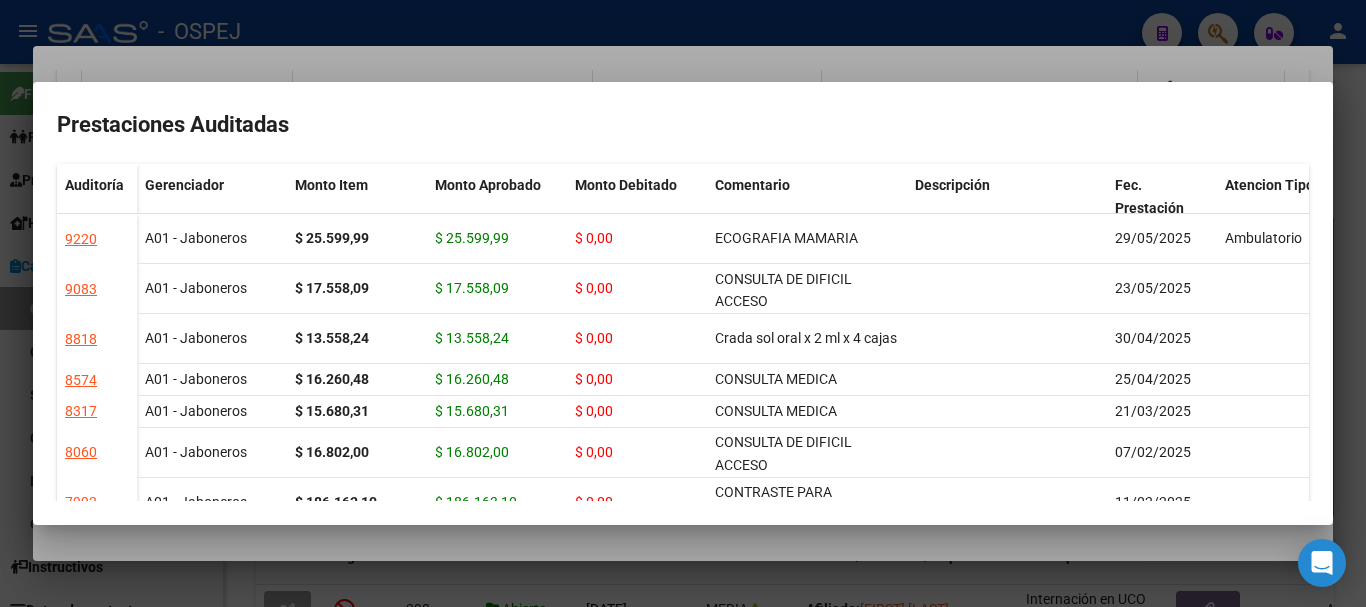 click at bounding box center (683, 303) 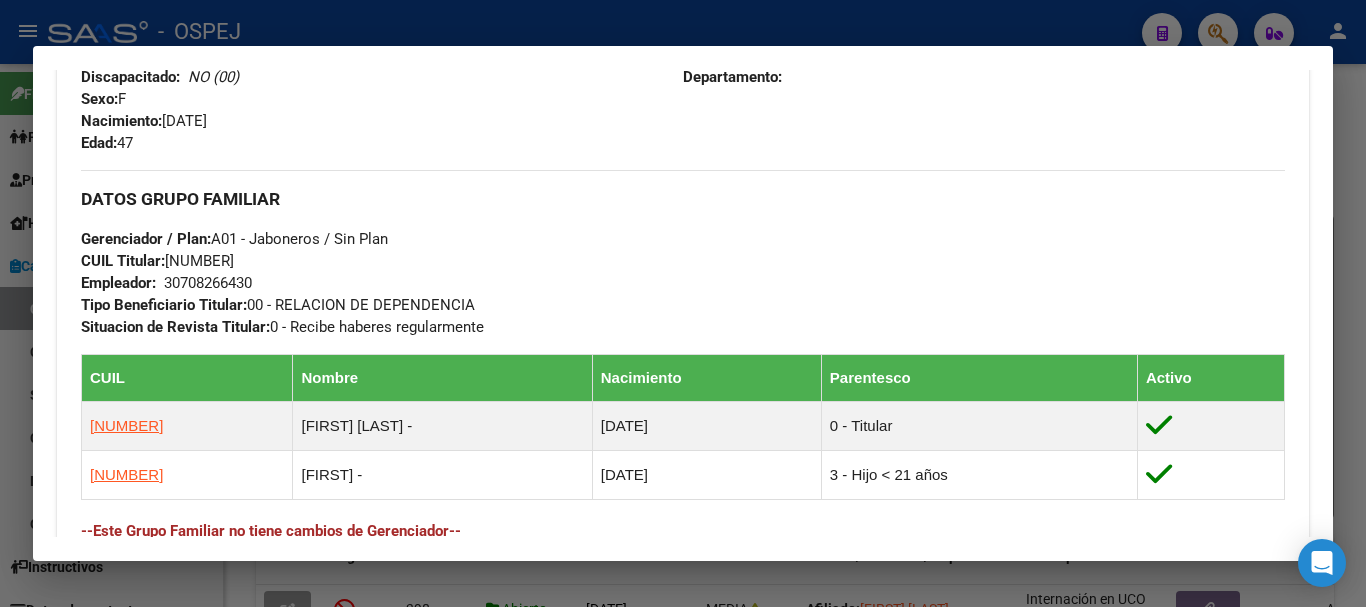 scroll, scrollTop: 819, scrollLeft: 0, axis: vertical 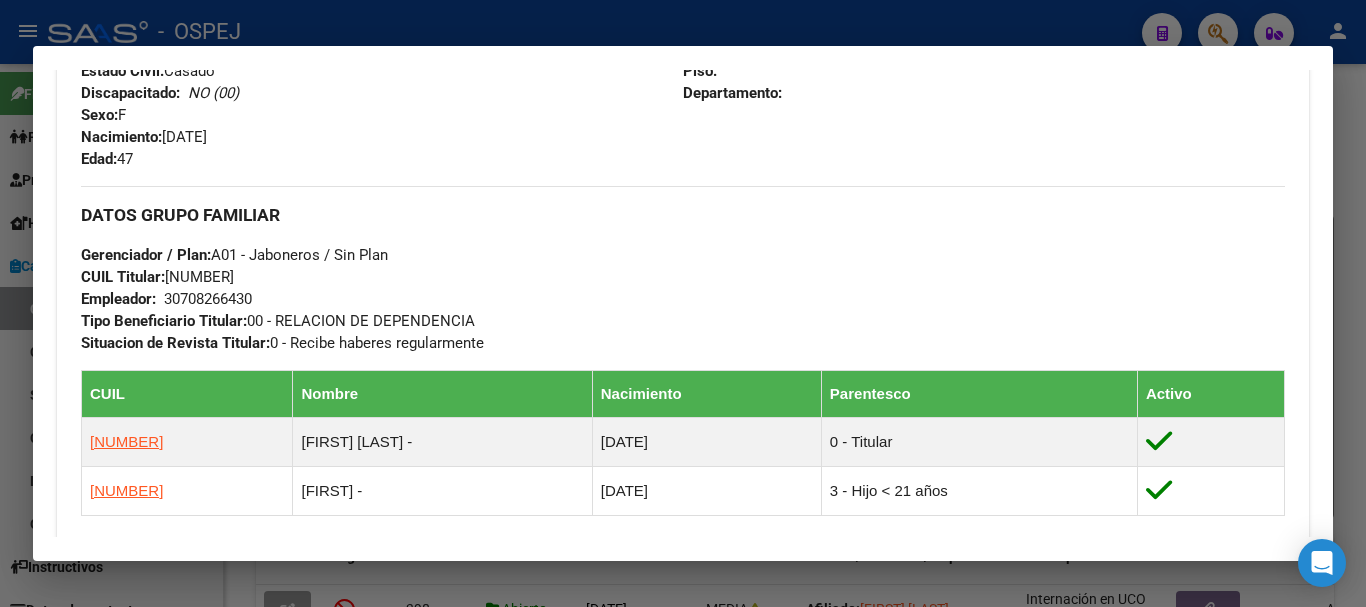 click at bounding box center (683, 303) 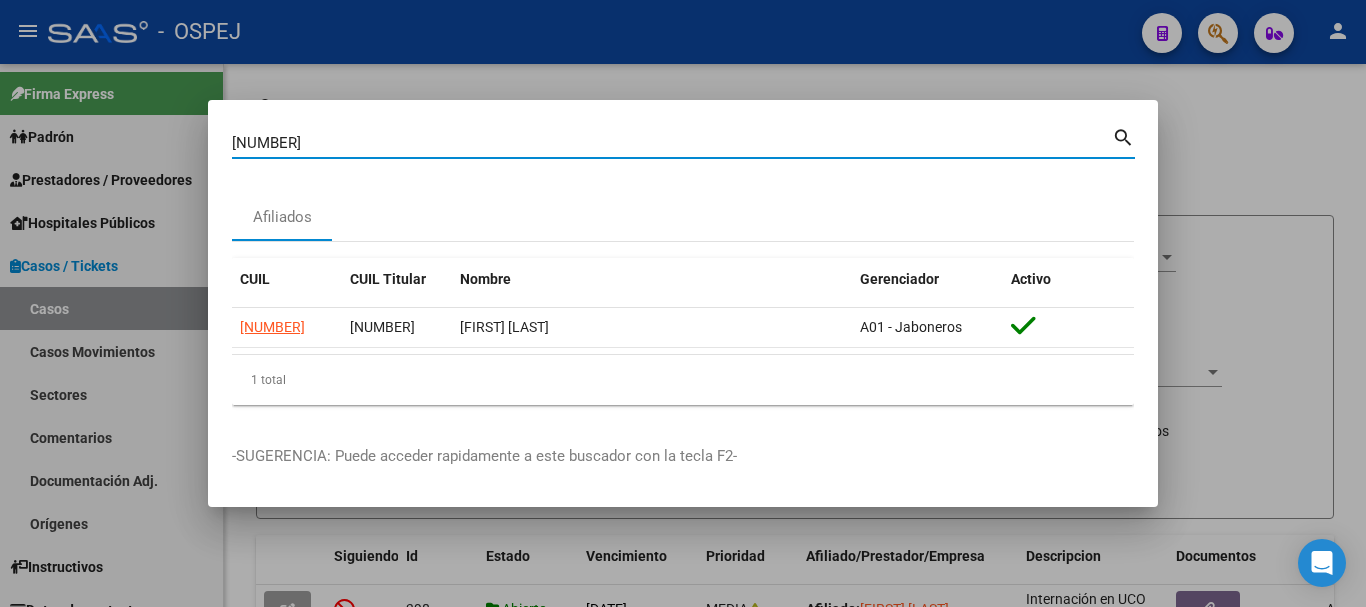 drag, startPoint x: 339, startPoint y: 148, endPoint x: 232, endPoint y: 165, distance: 108.34205 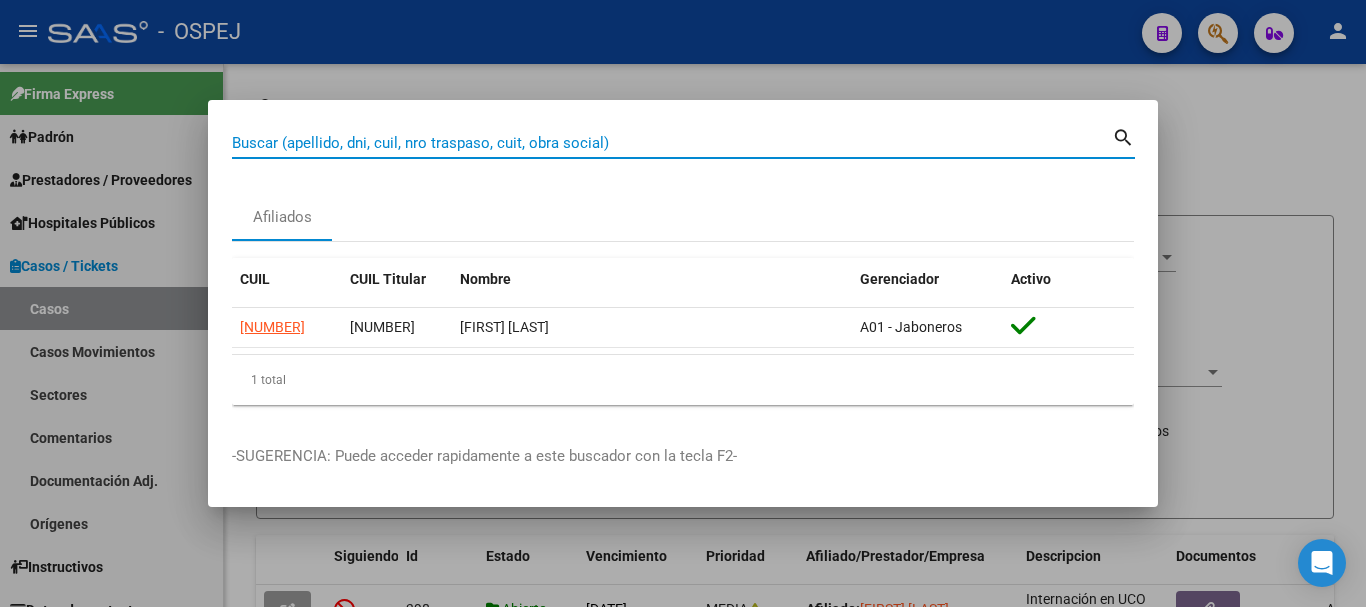 paste on "[NUMBER]" 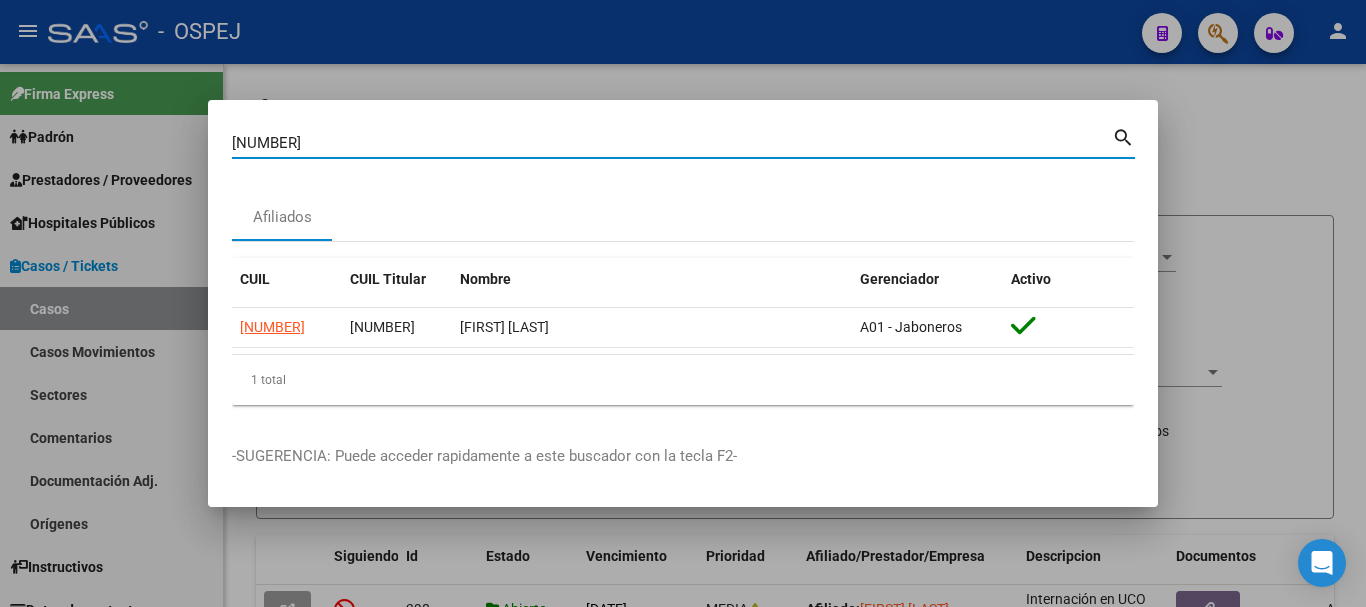 type on "[NUMBER]" 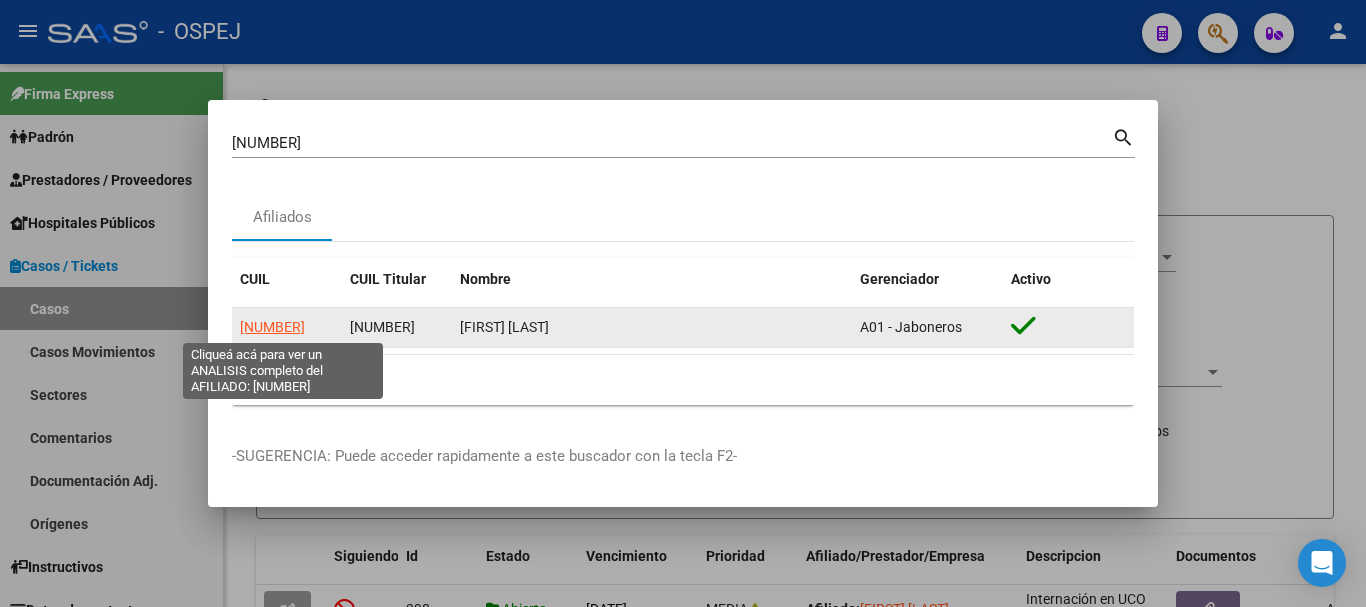 click on "[NUMBER]" 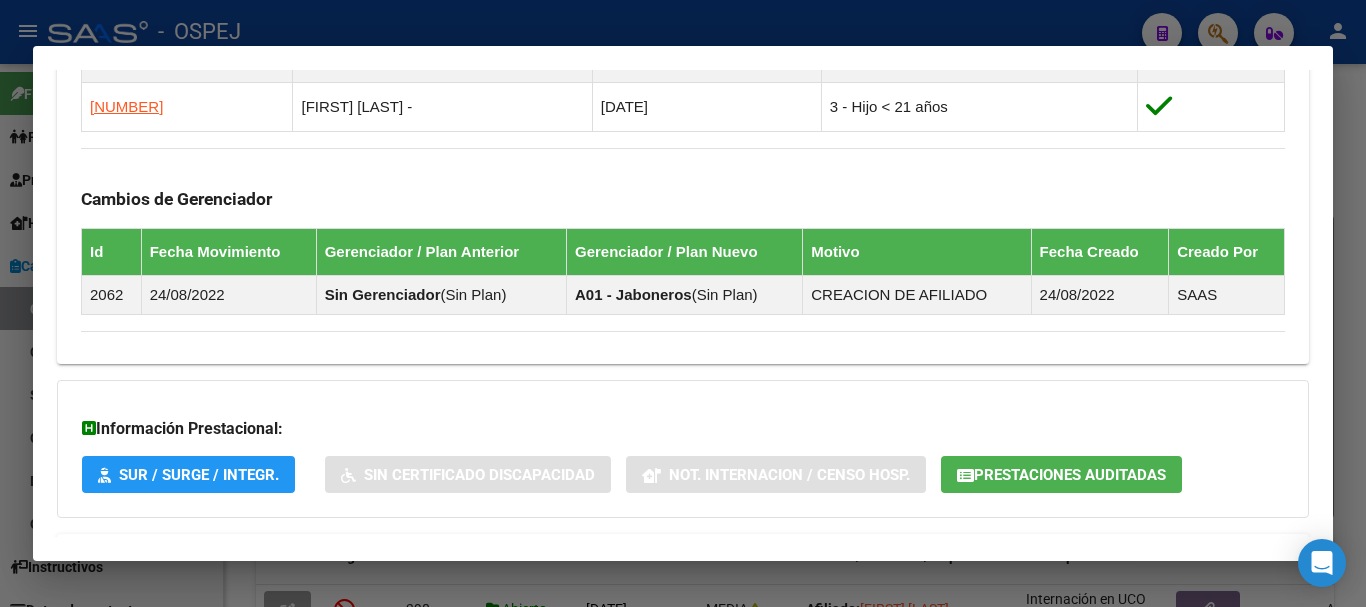 scroll, scrollTop: 1200, scrollLeft: 0, axis: vertical 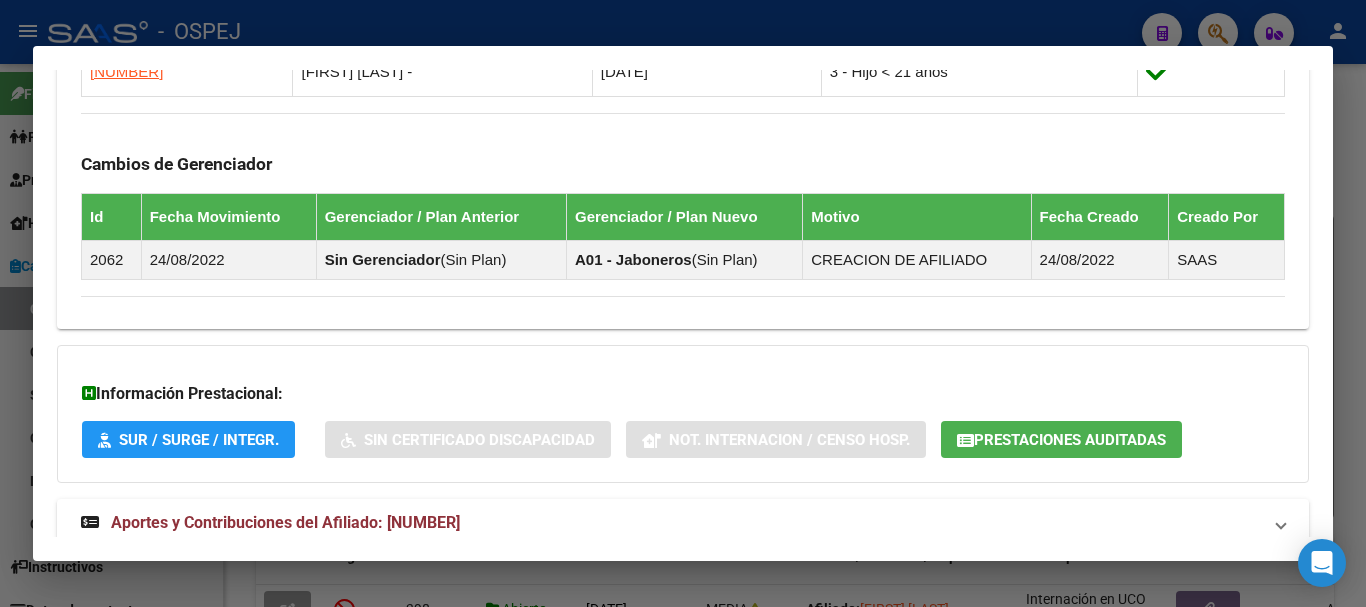 click on "Prestaciones Auditadas" 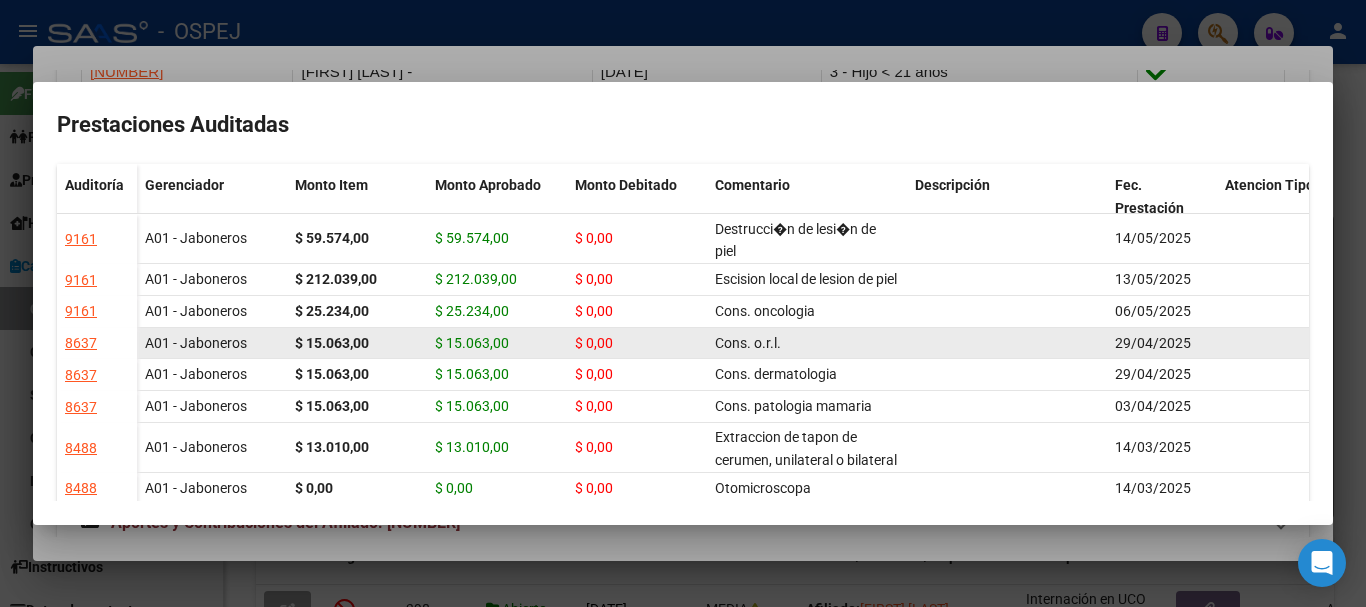 scroll, scrollTop: 100, scrollLeft: 0, axis: vertical 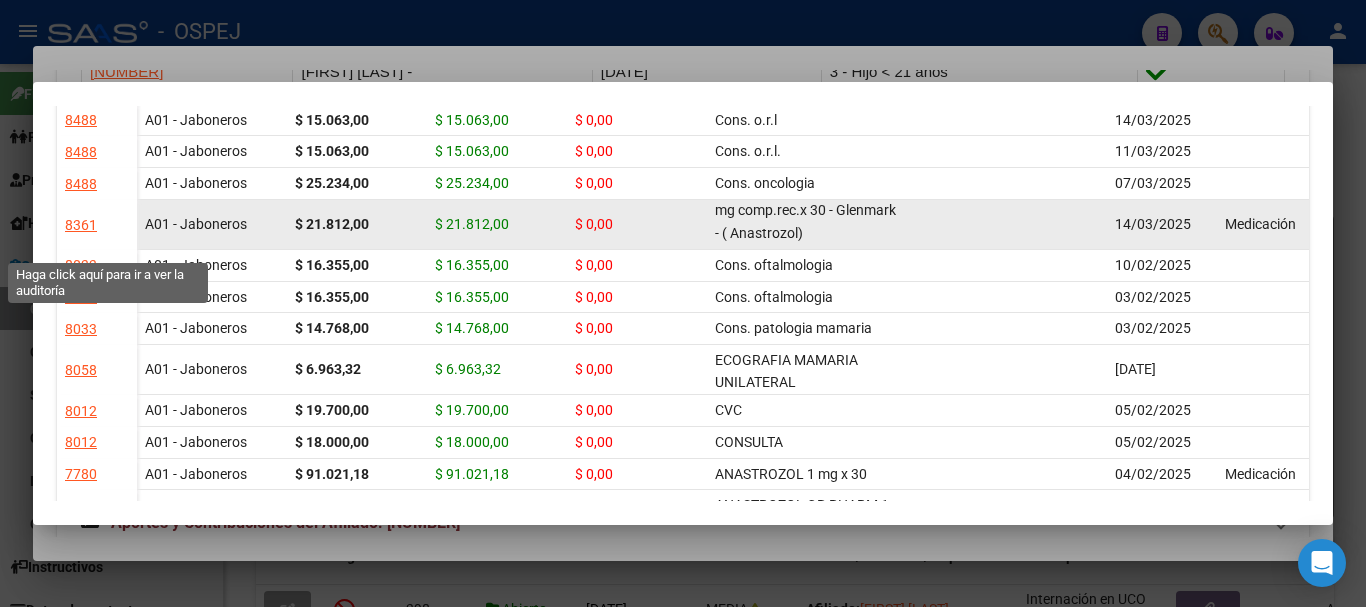 click on "8361" 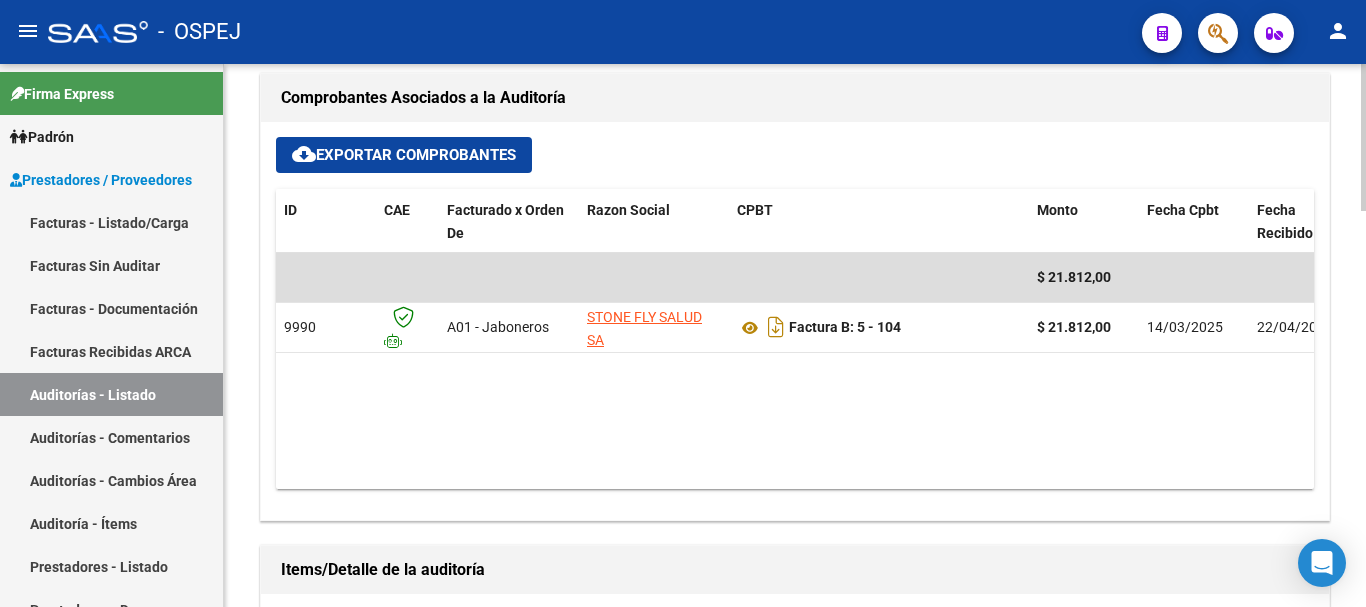 scroll, scrollTop: 800, scrollLeft: 0, axis: vertical 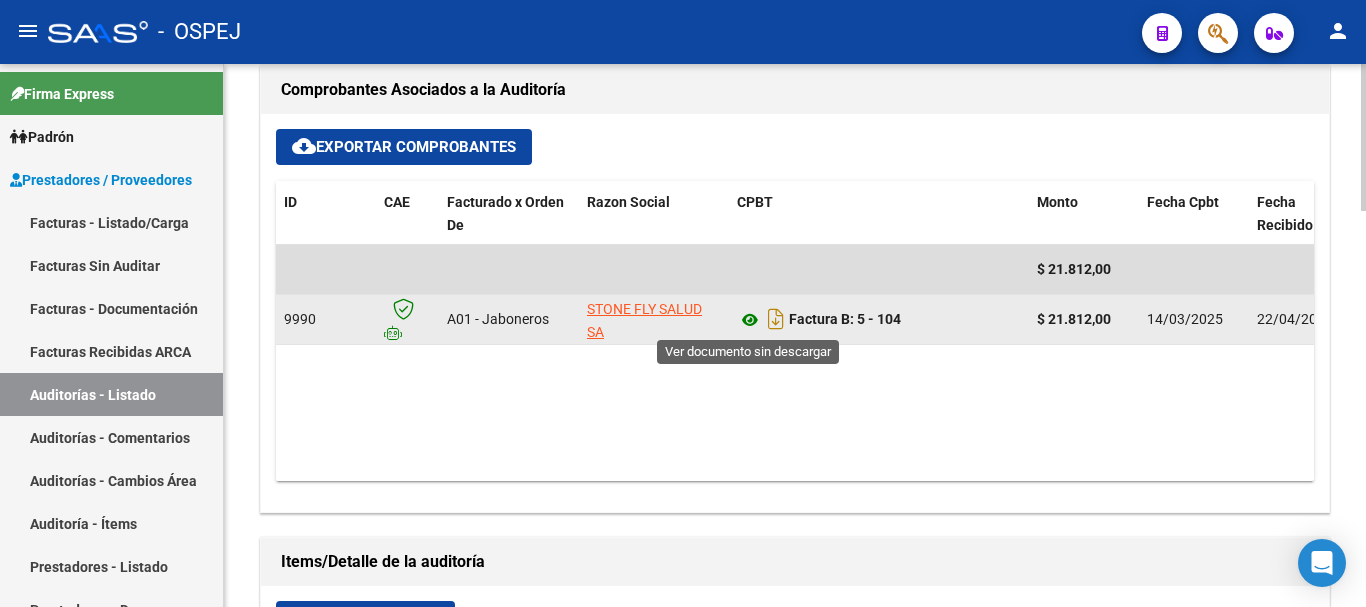 click 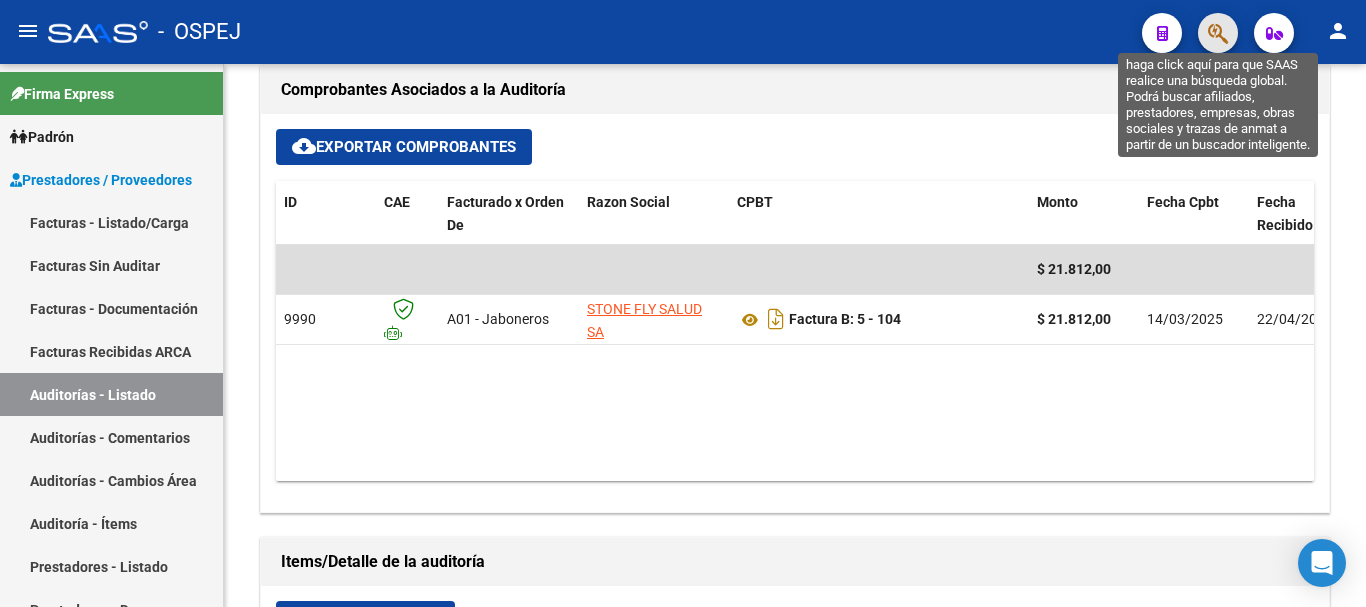 click 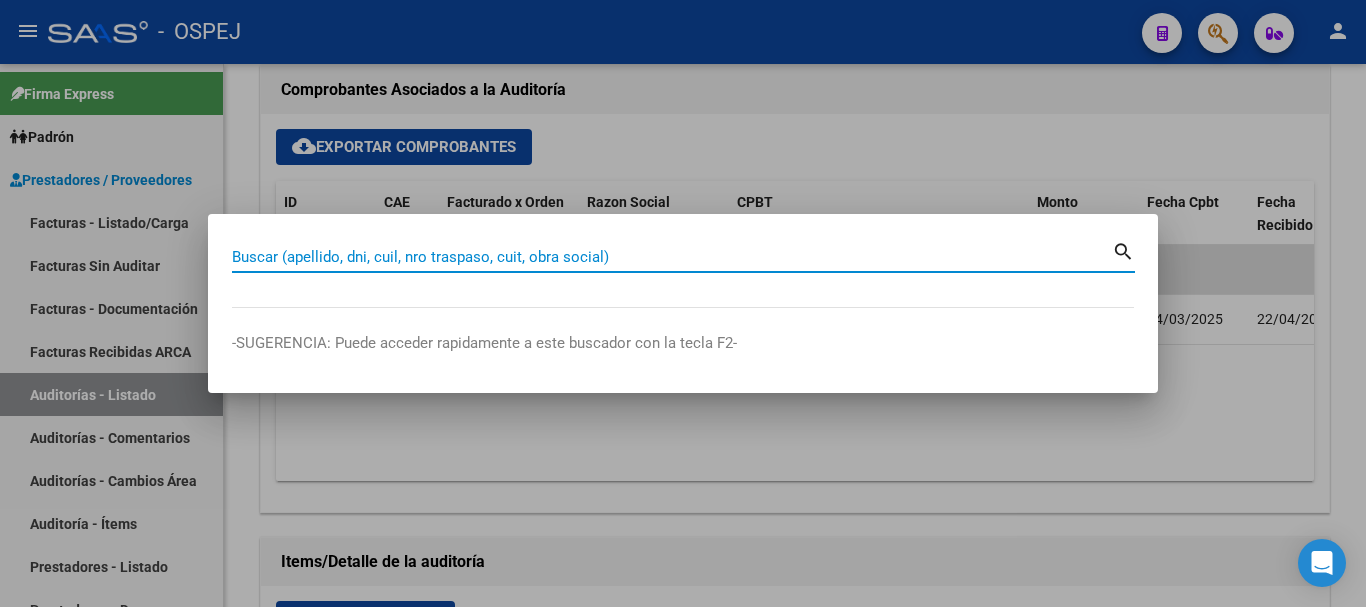 paste on "[NUMBER]" 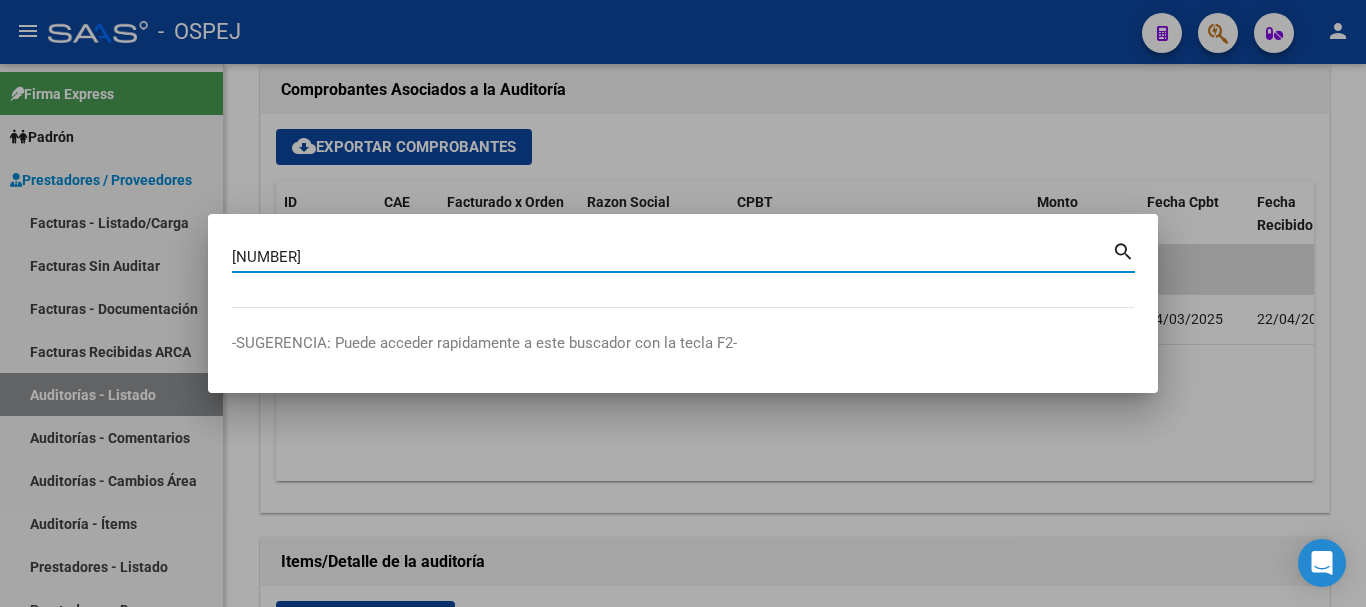 type on "[NUMBER]" 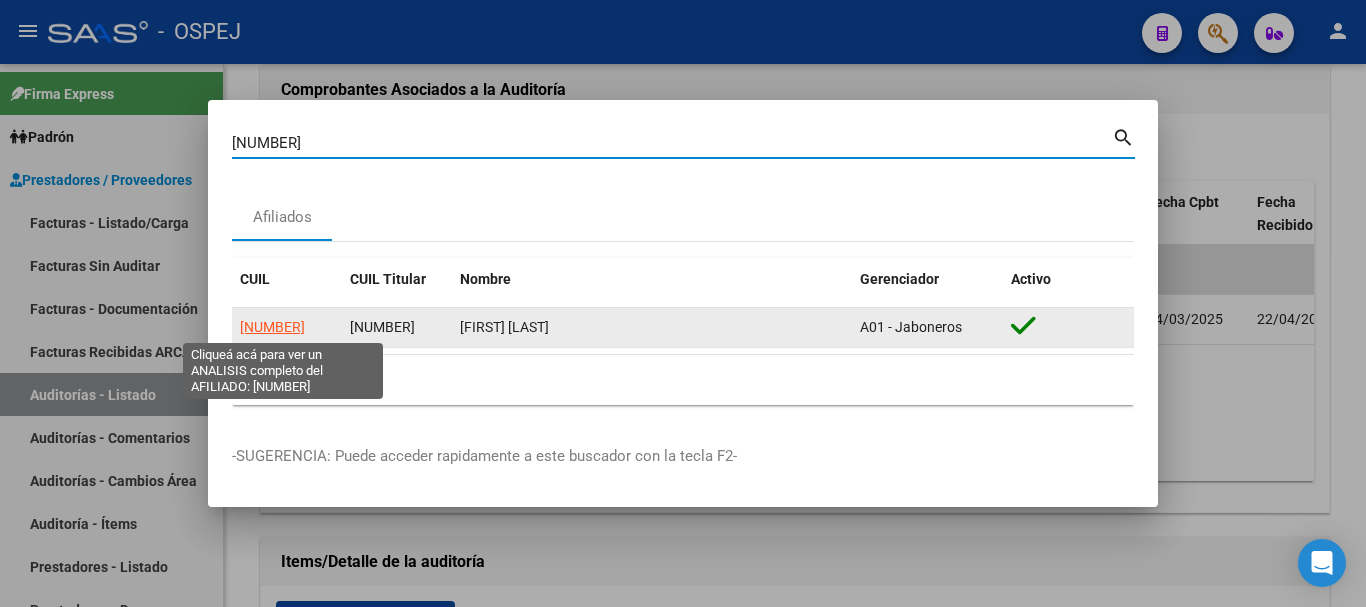 click on "[NUMBER]" 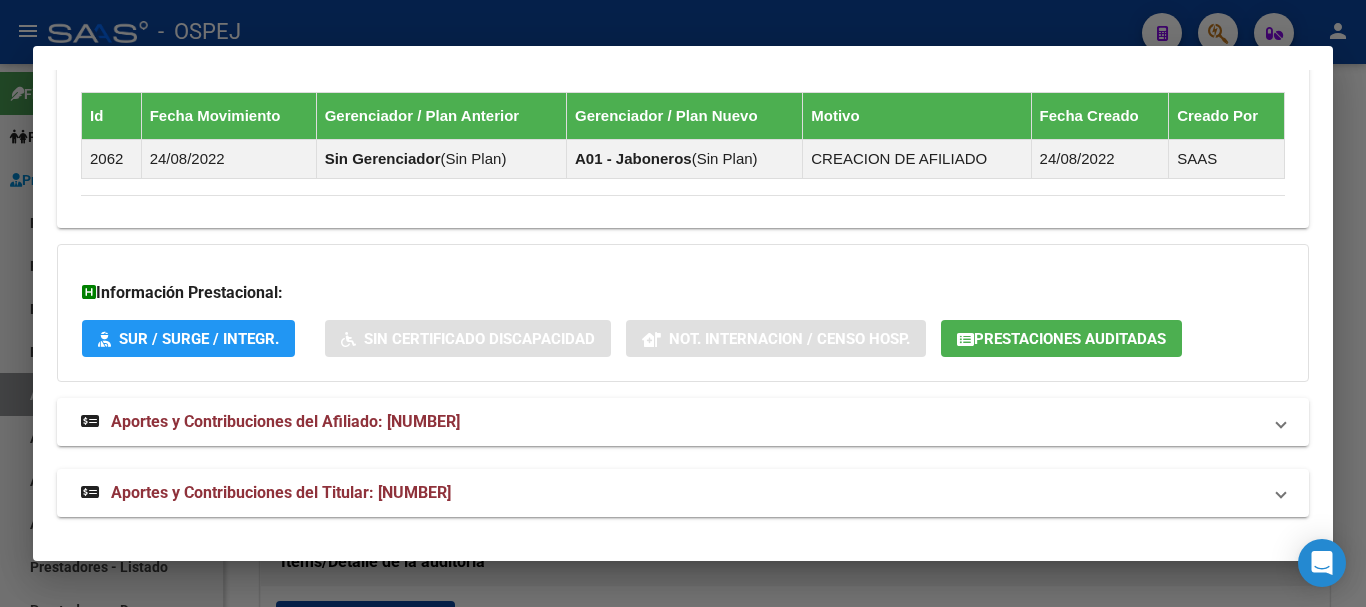 scroll, scrollTop: 1302, scrollLeft: 0, axis: vertical 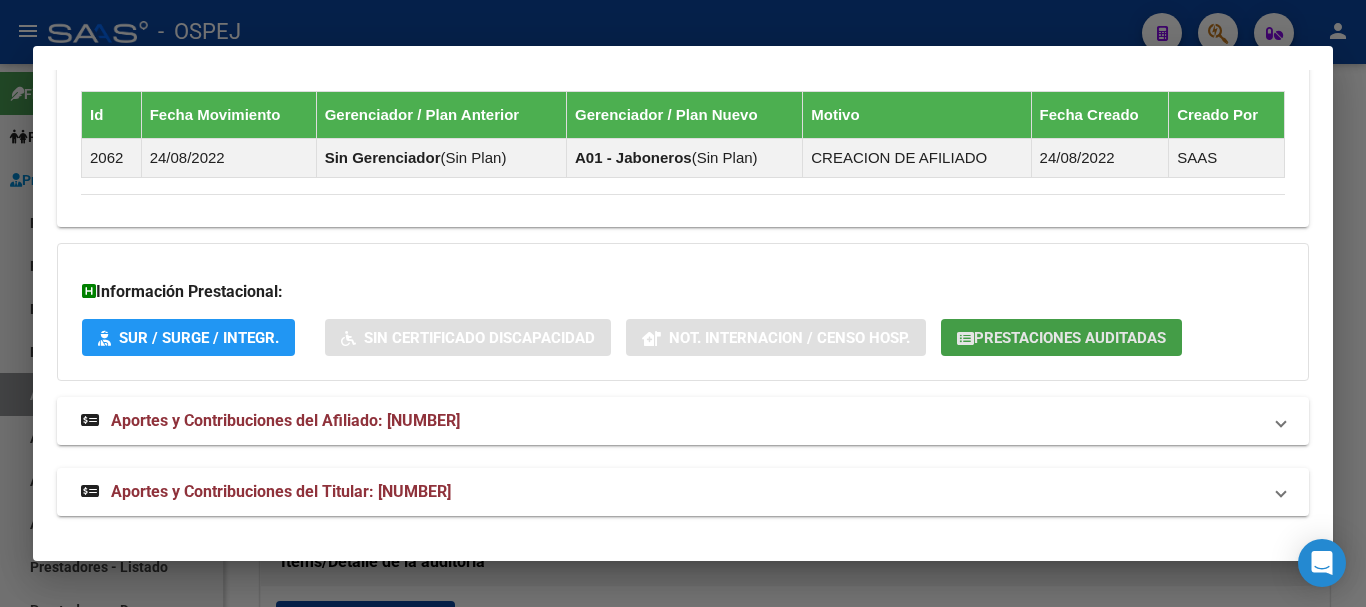 click on "Prestaciones Auditadas" 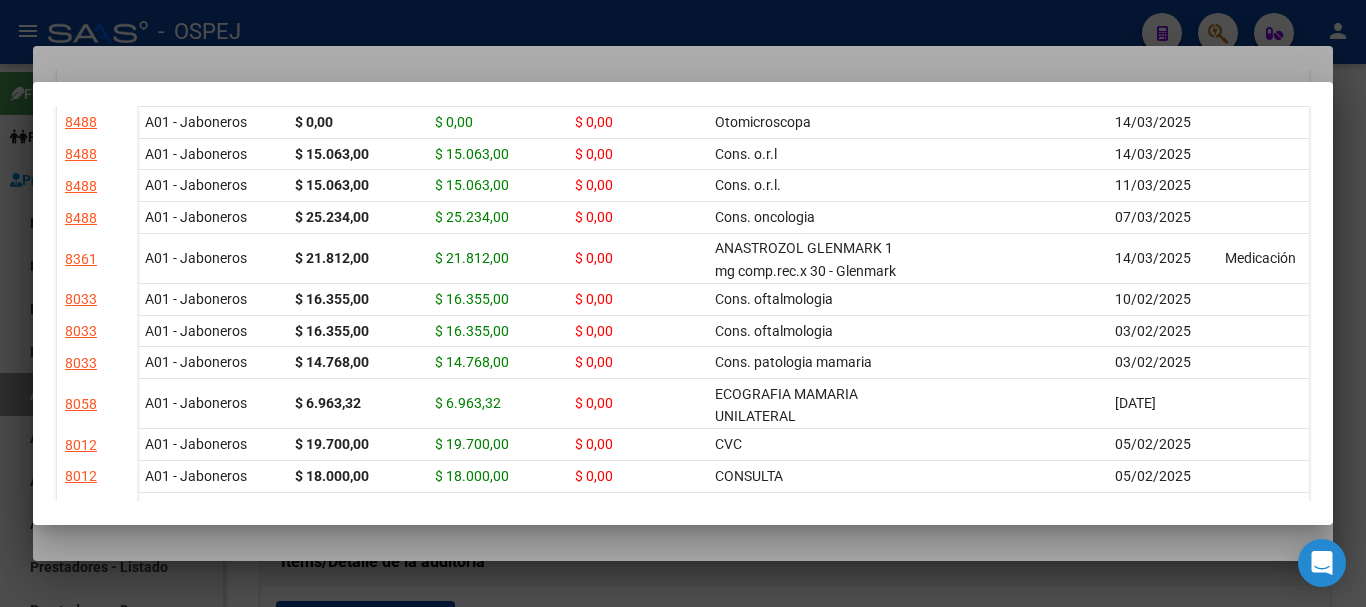 scroll, scrollTop: 400, scrollLeft: 0, axis: vertical 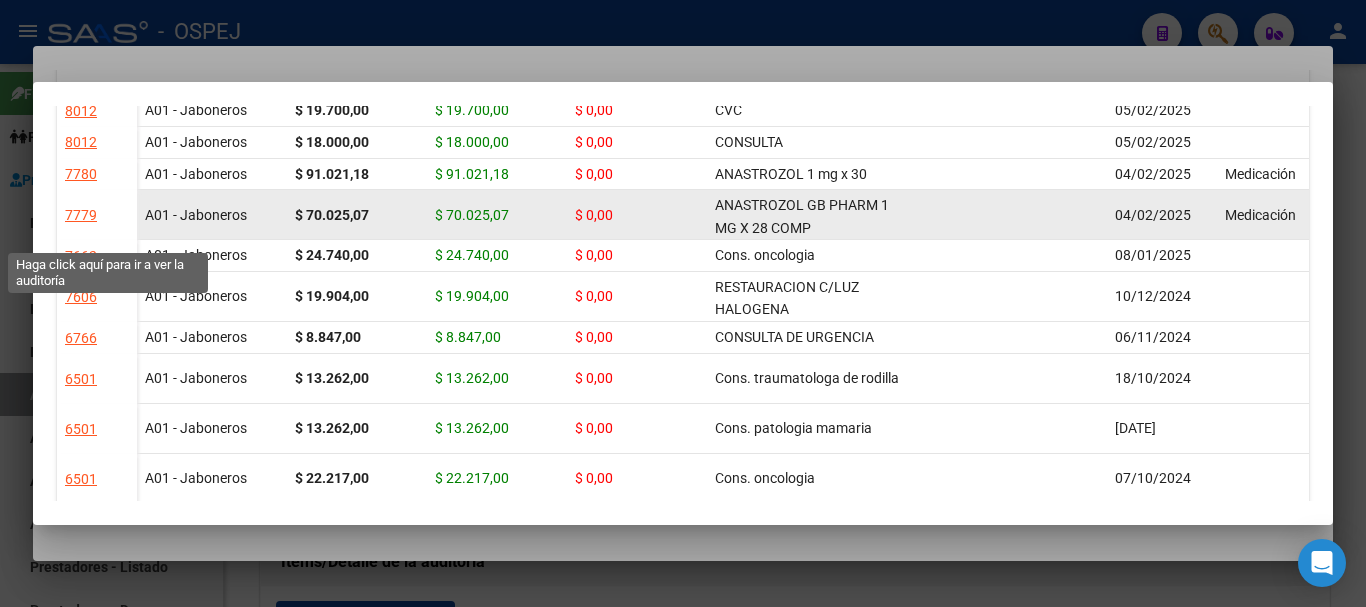click on "7779" 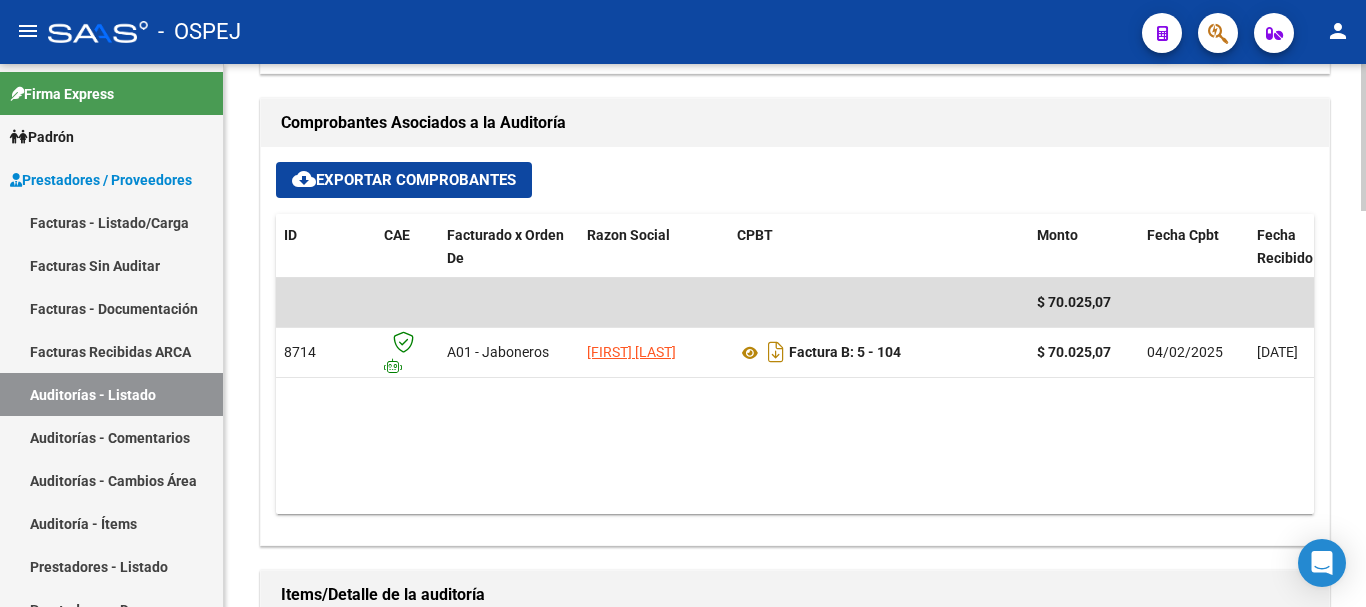 scroll, scrollTop: 800, scrollLeft: 0, axis: vertical 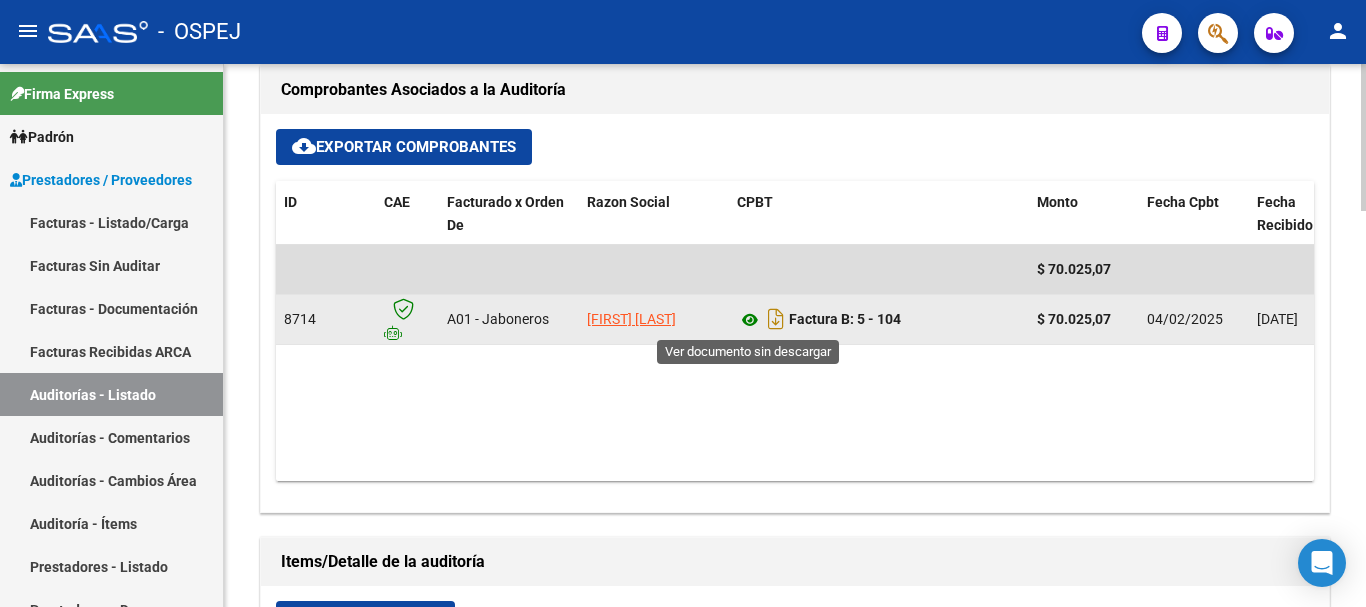 click 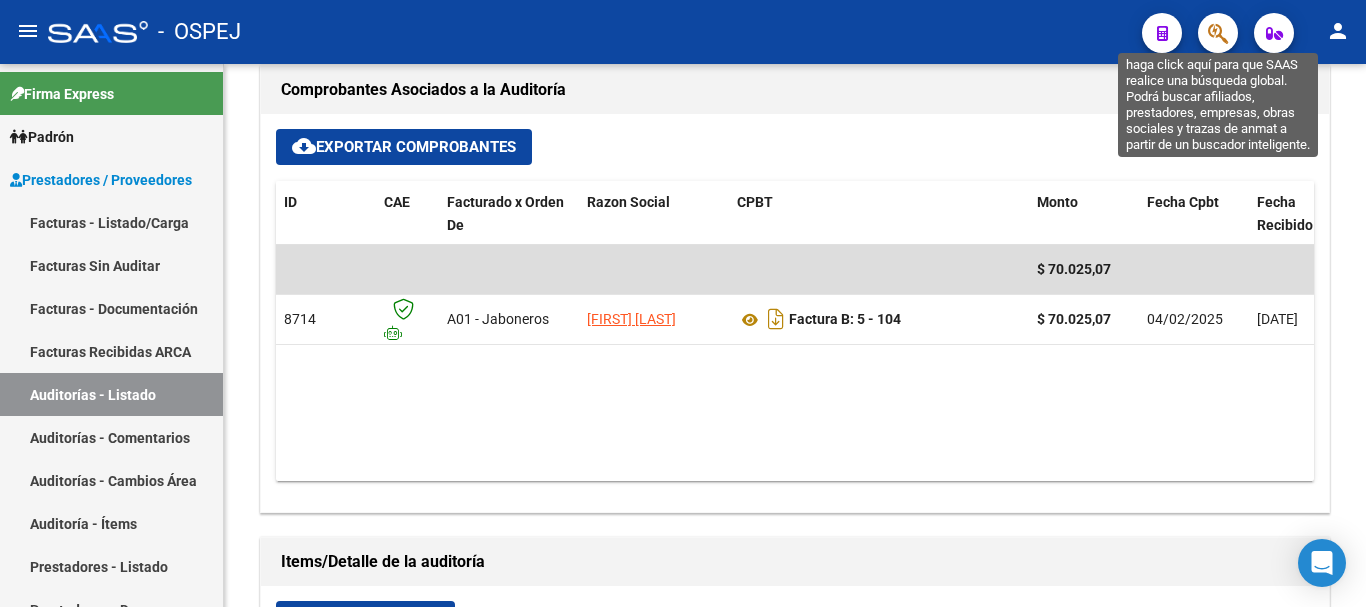 click 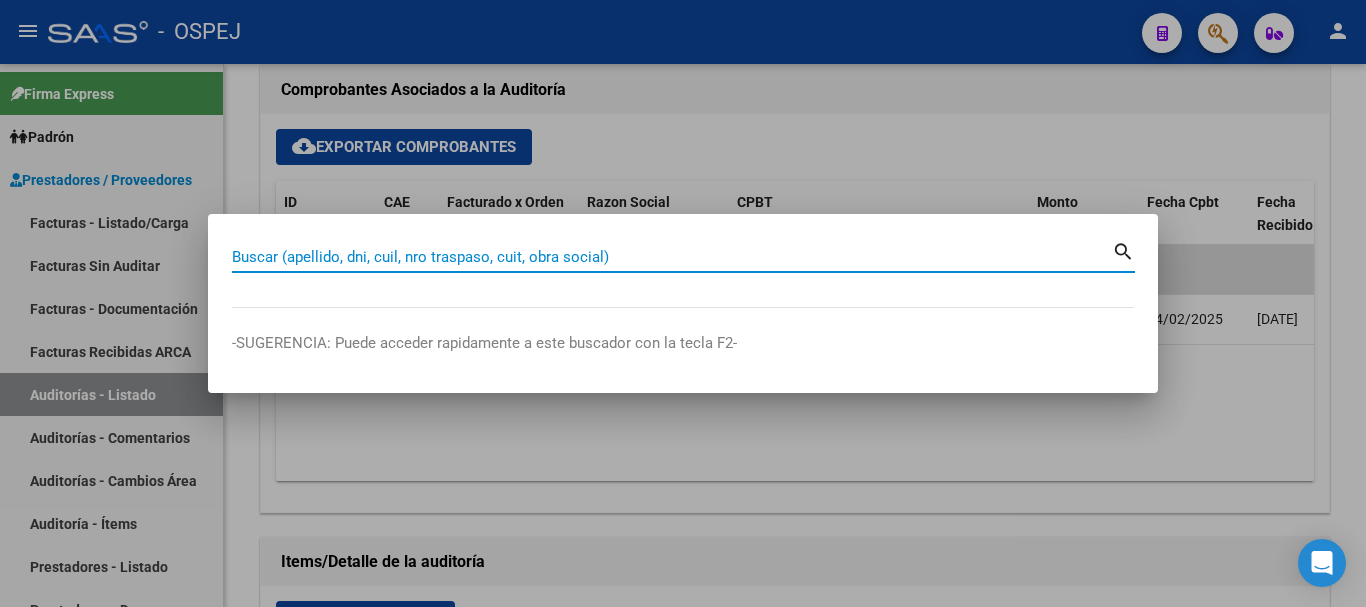 paste on "[NUMBER]" 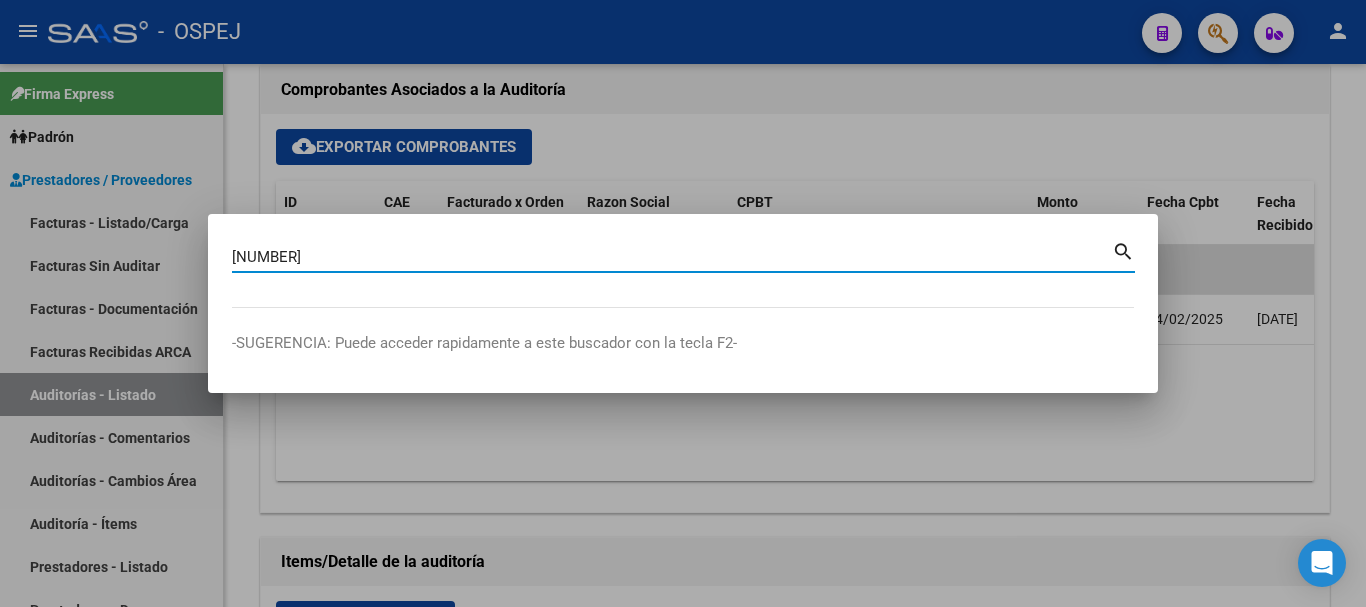 type on "[NUMBER]" 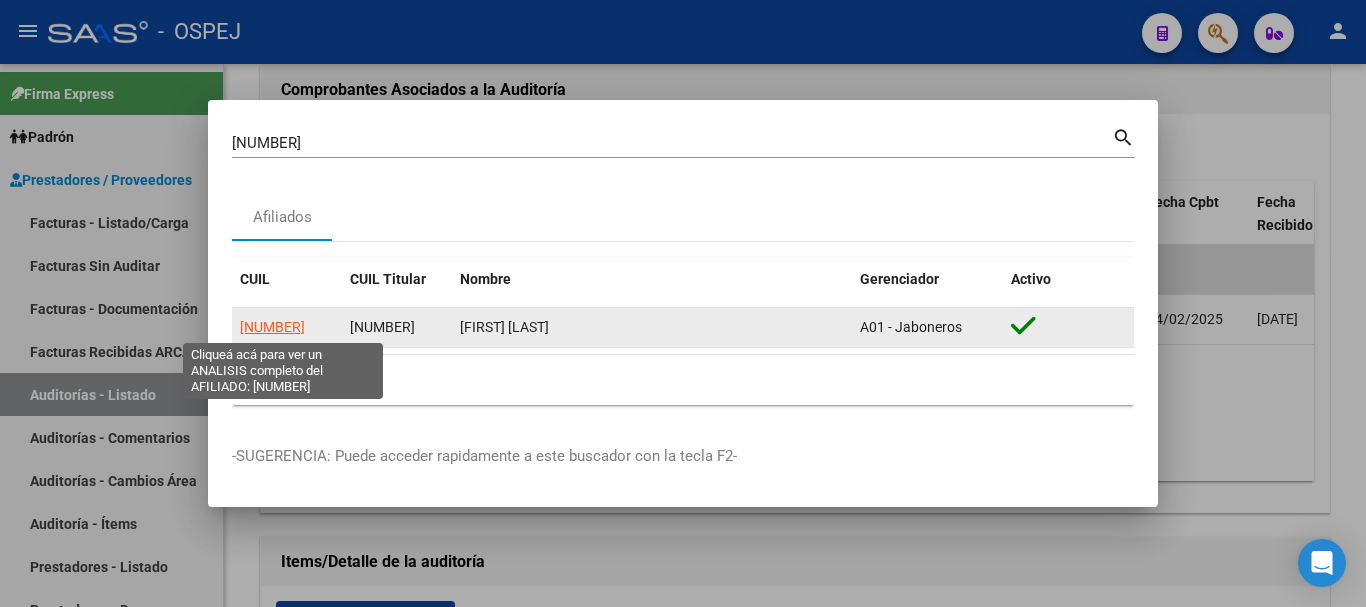 click on "[NUMBER]" 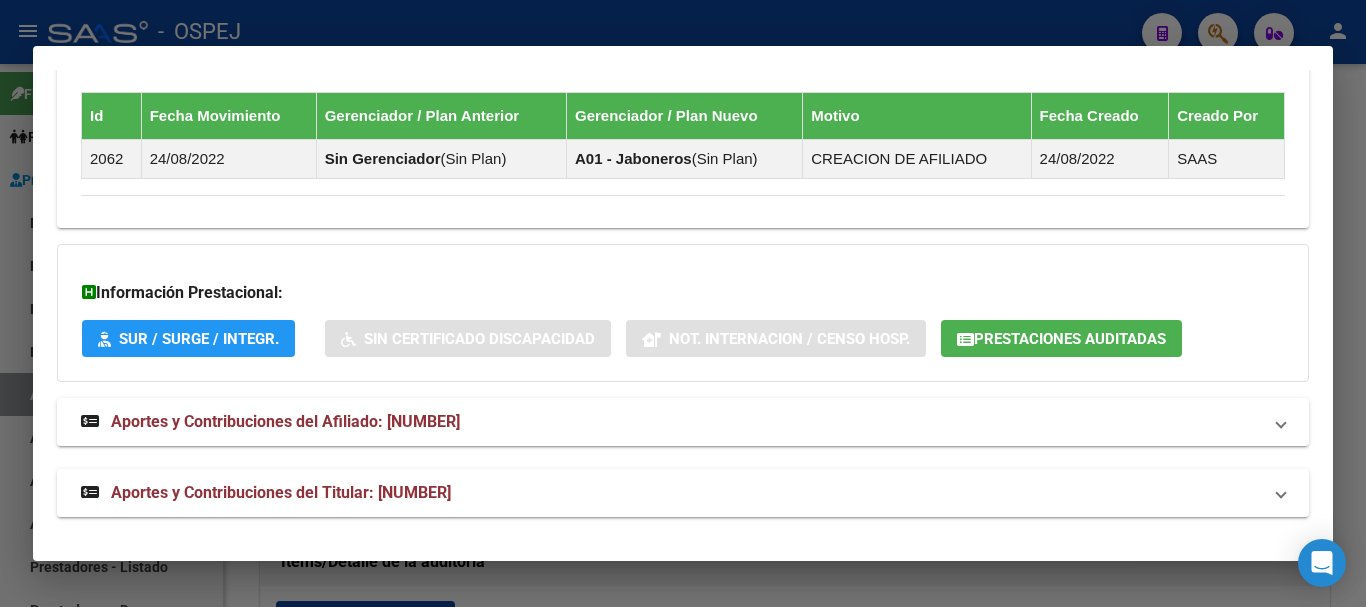 scroll, scrollTop: 1302, scrollLeft: 0, axis: vertical 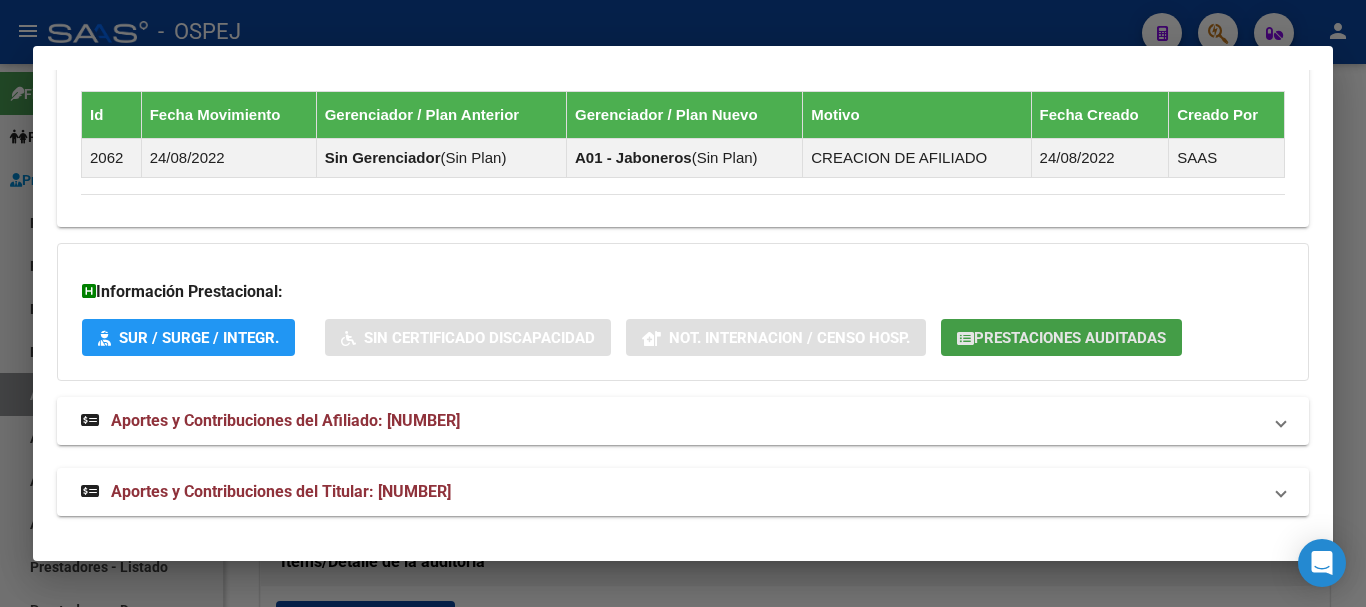 click on "Prestaciones Auditadas" 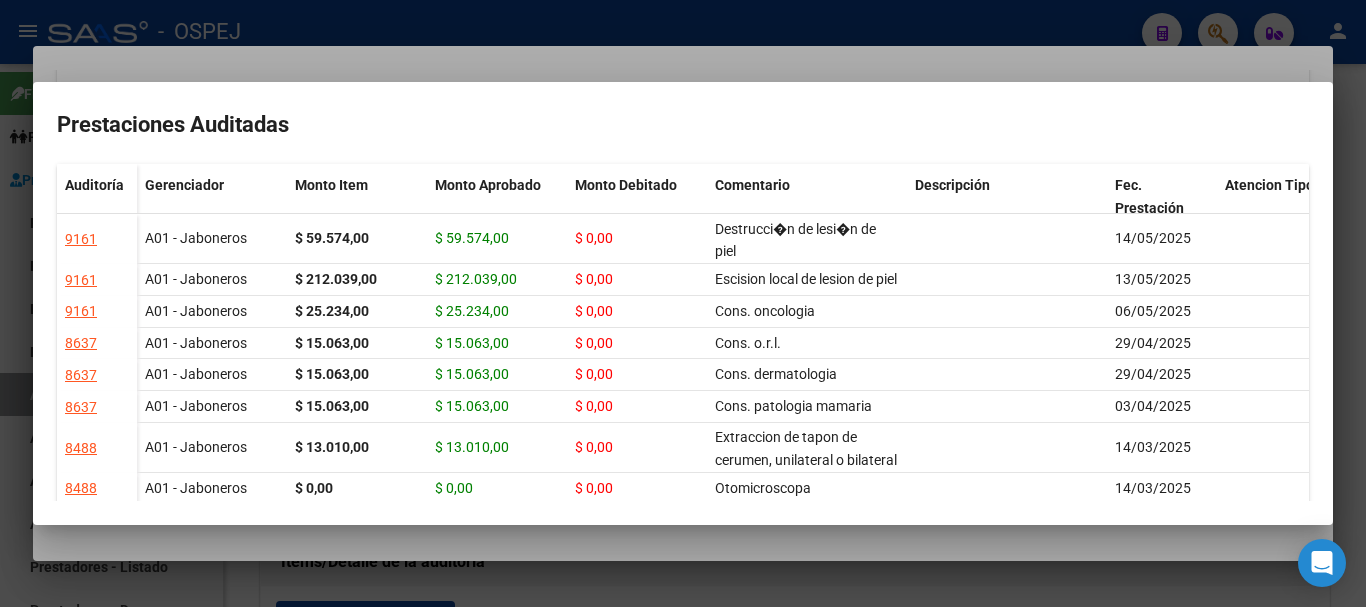 scroll, scrollTop: 500, scrollLeft: 0, axis: vertical 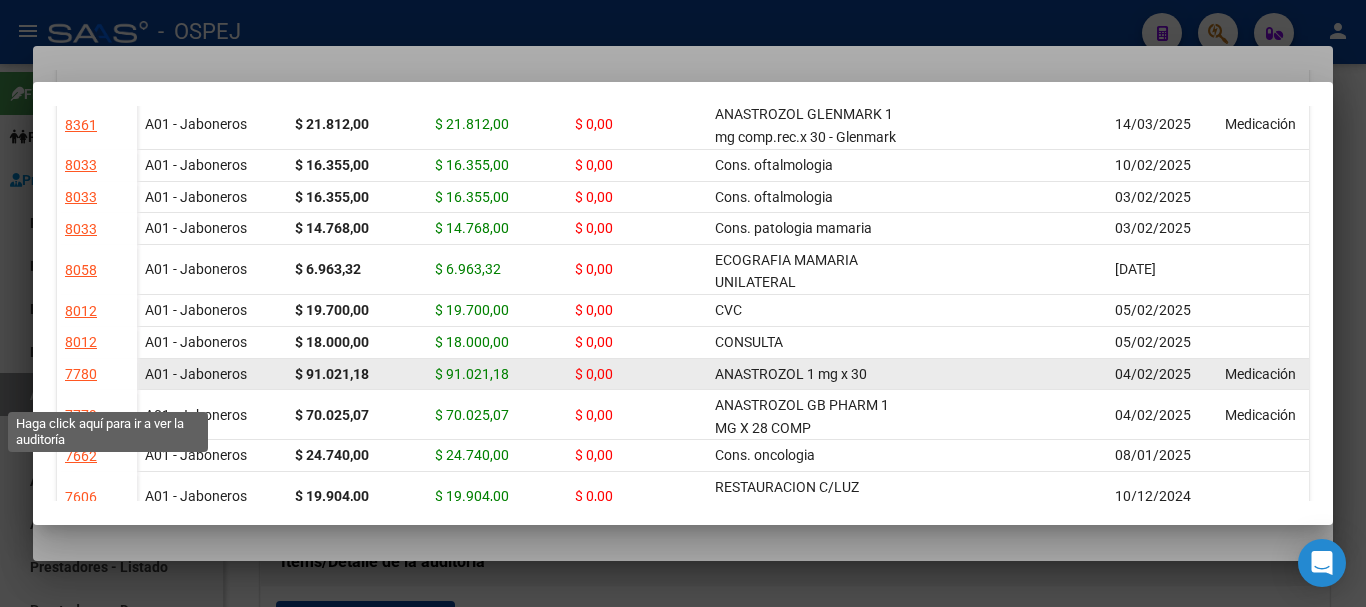 click on "7780" 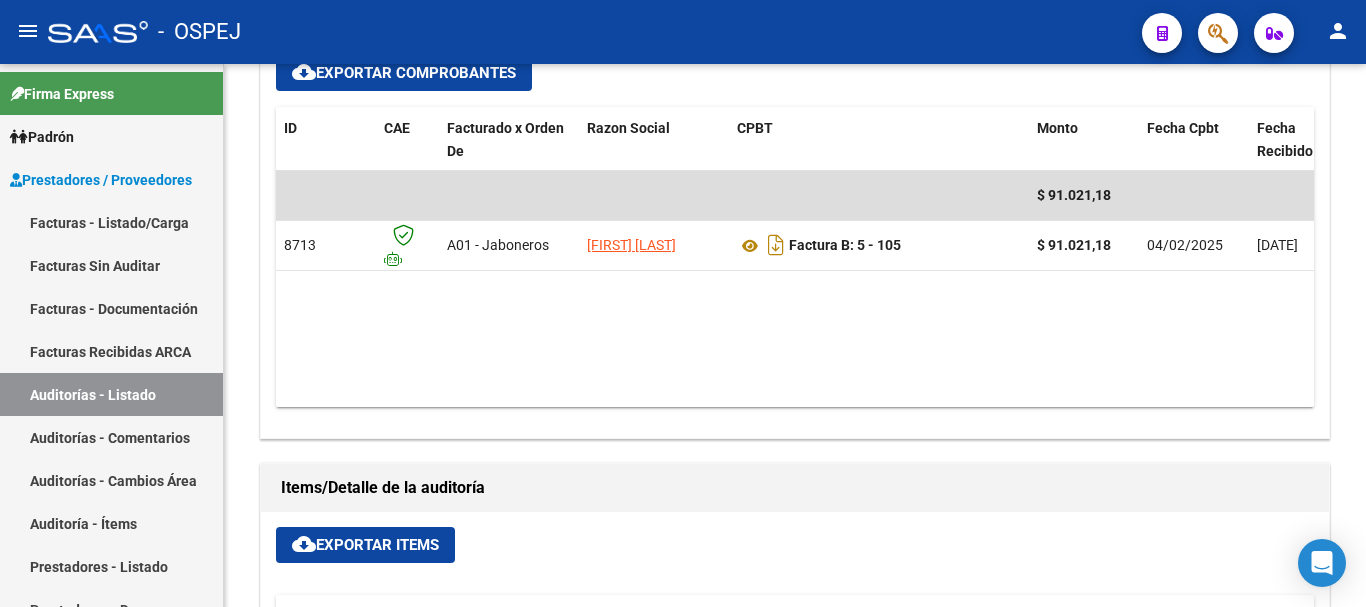scroll, scrollTop: 1000, scrollLeft: 0, axis: vertical 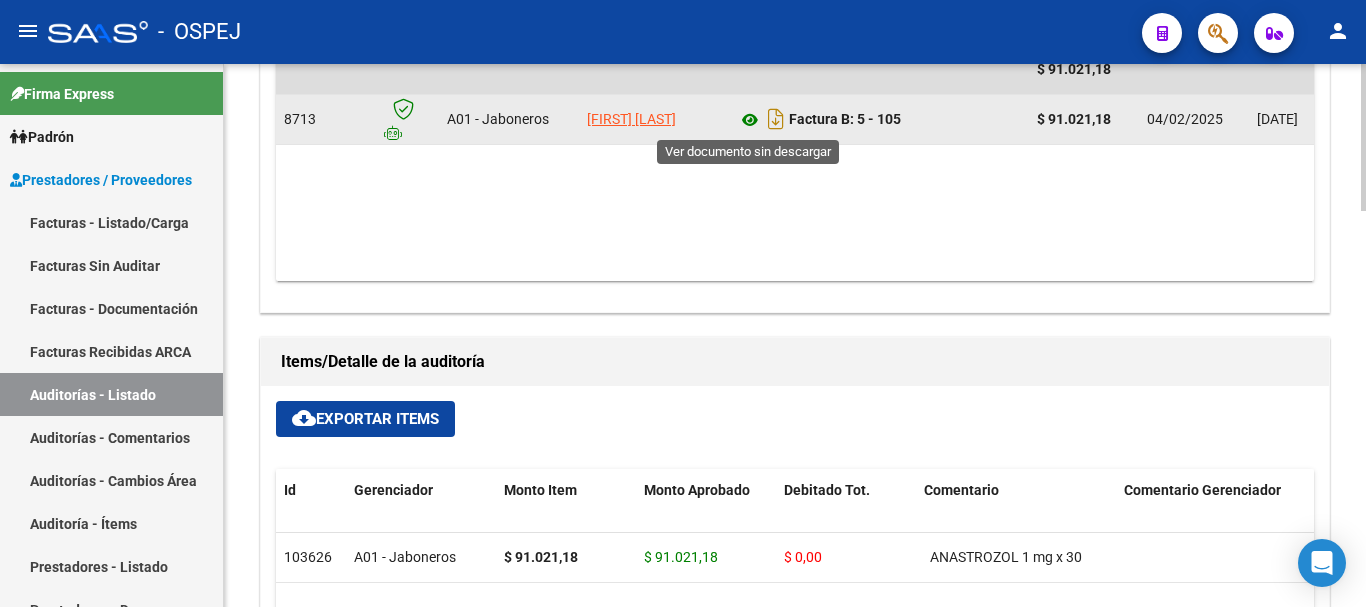 click 